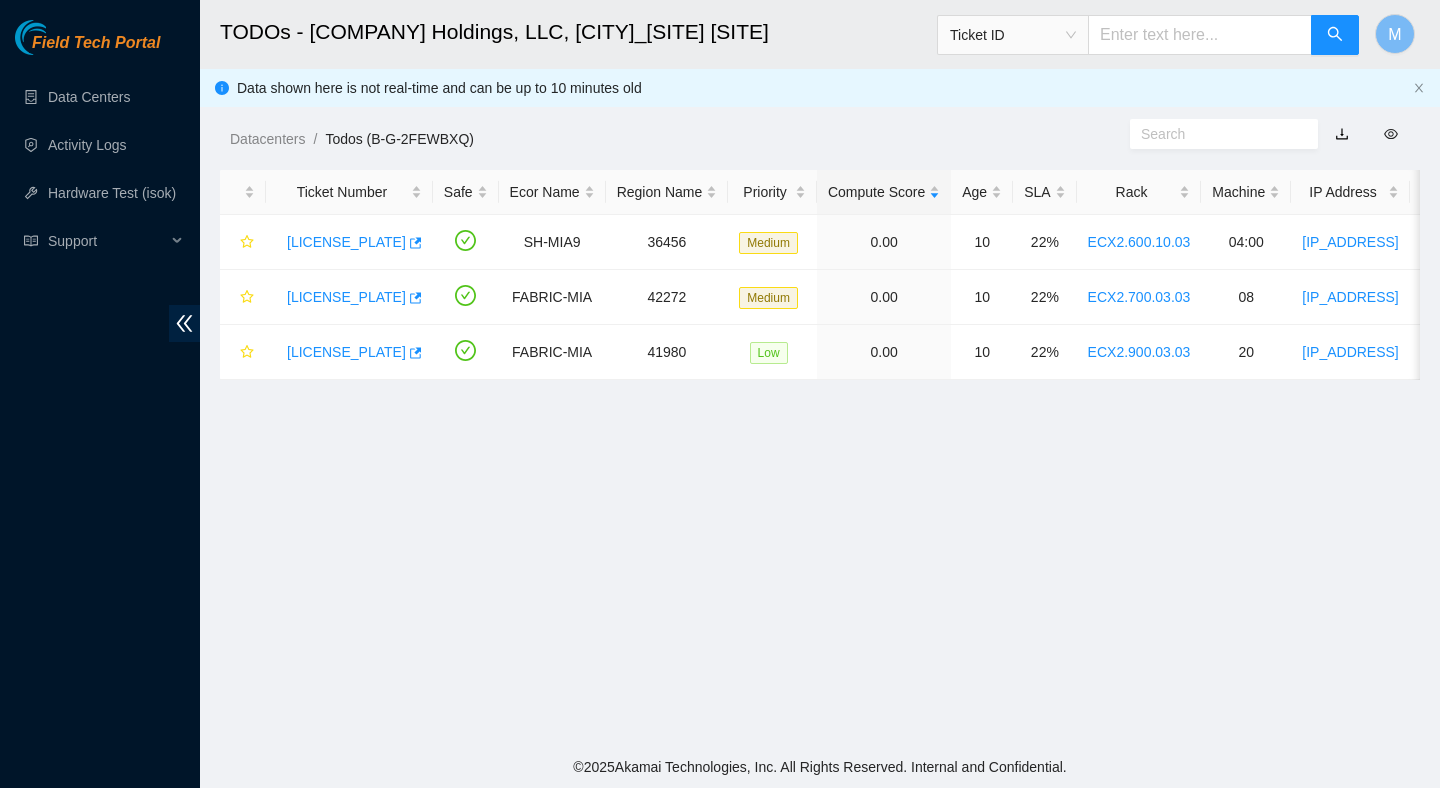 scroll, scrollTop: 0, scrollLeft: 0, axis: both 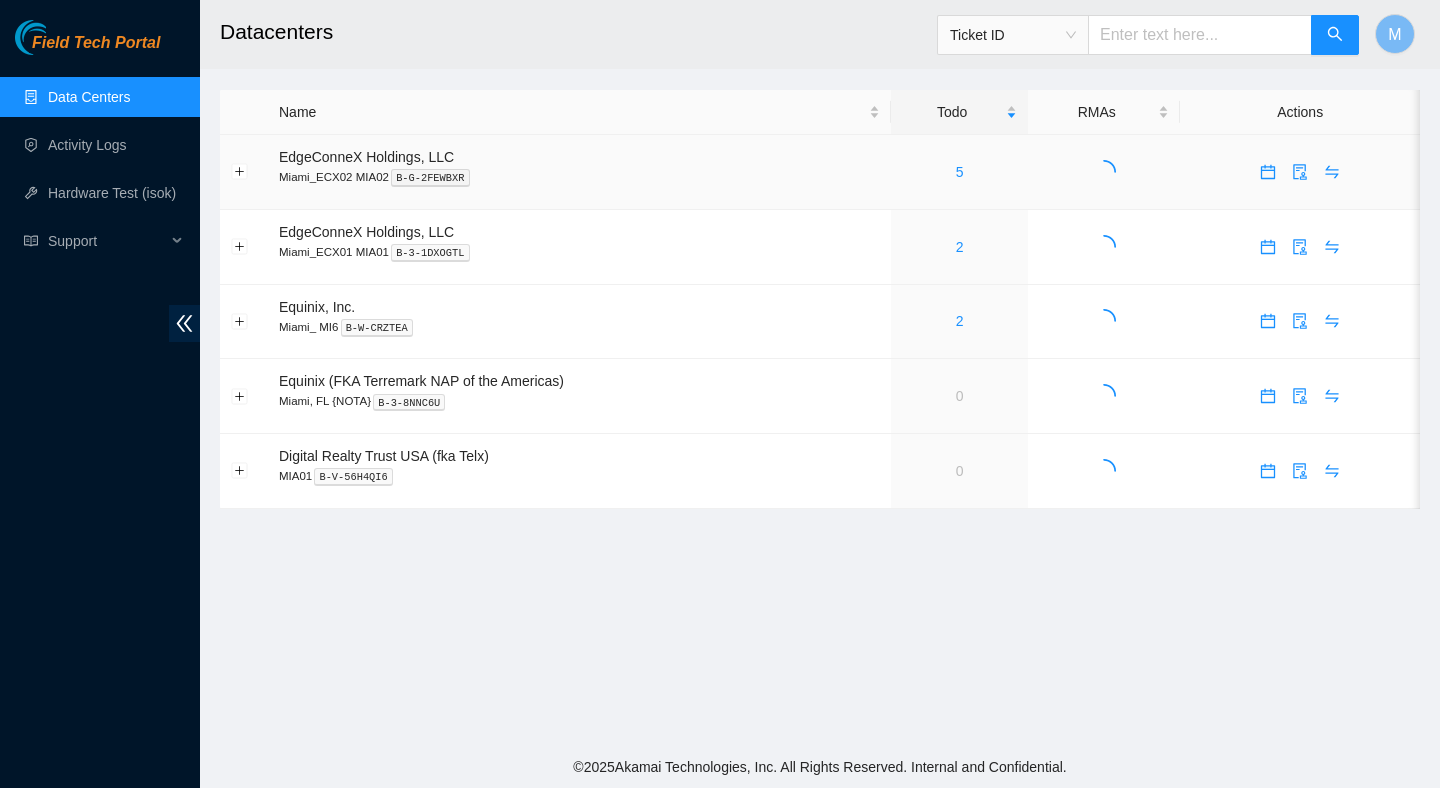 click on "5" at bounding box center [959, 172] 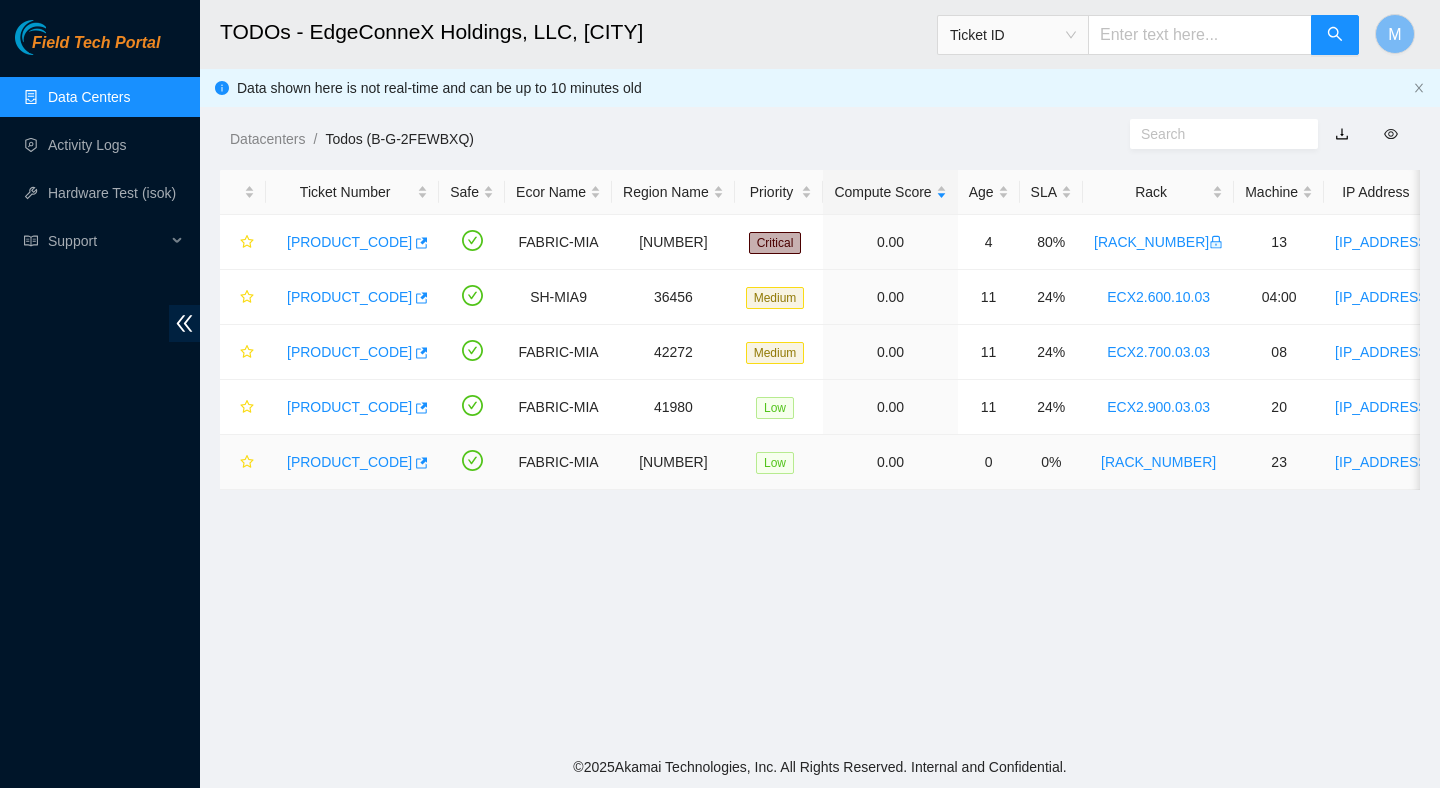 click on "B-V-5S52LFB" at bounding box center [349, 462] 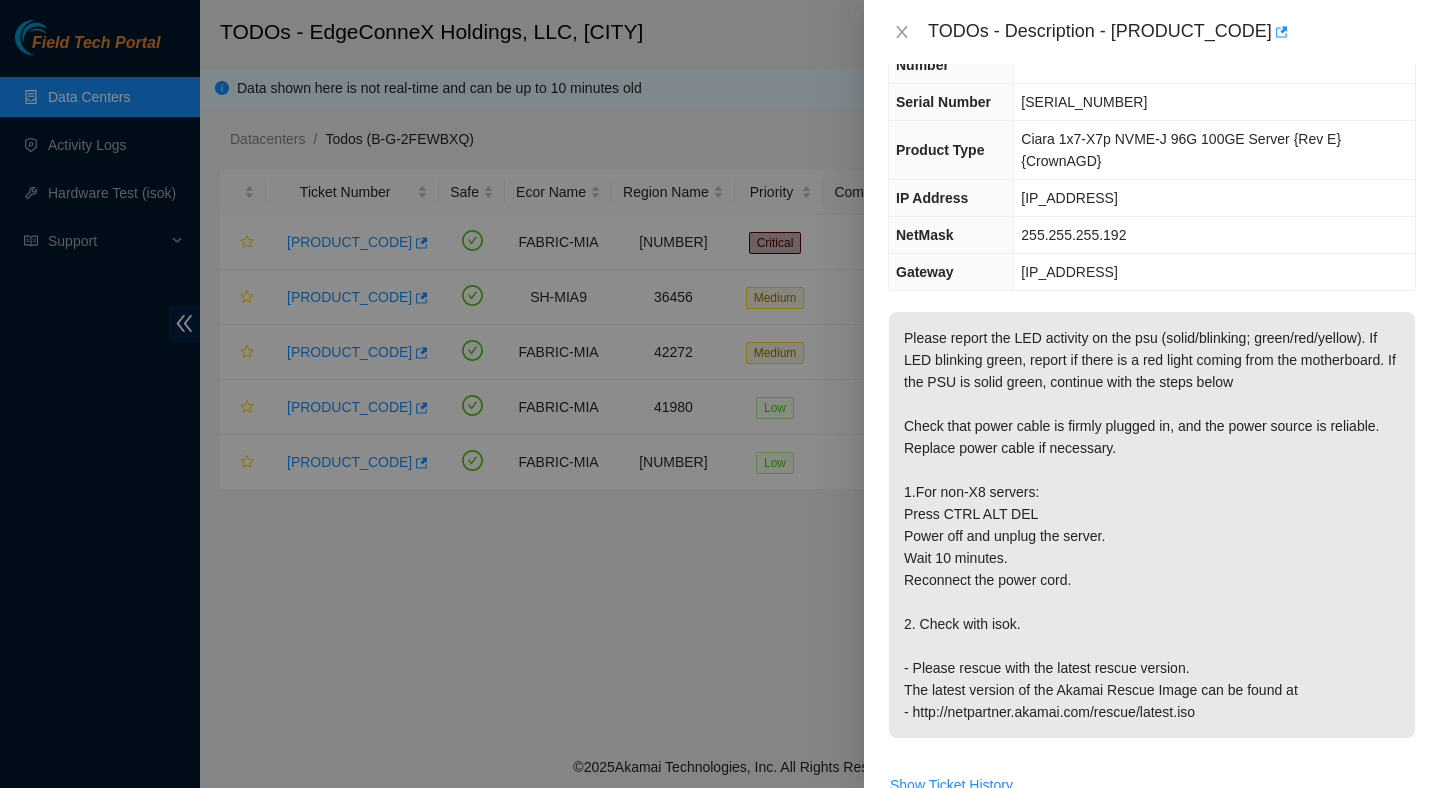 scroll, scrollTop: 96, scrollLeft: 0, axis: vertical 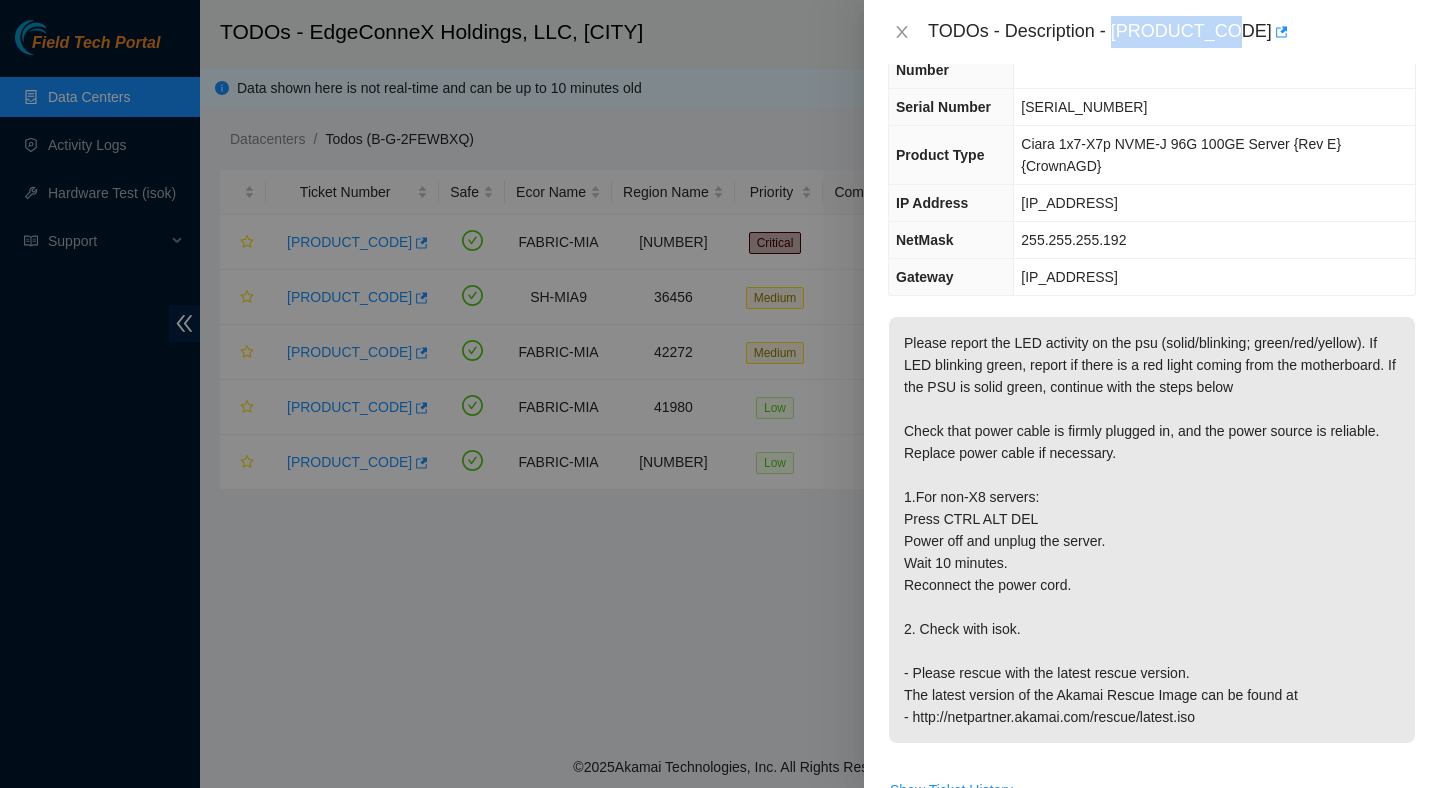 drag, startPoint x: 1114, startPoint y: 26, endPoint x: 1225, endPoint y: 46, distance: 112.78741 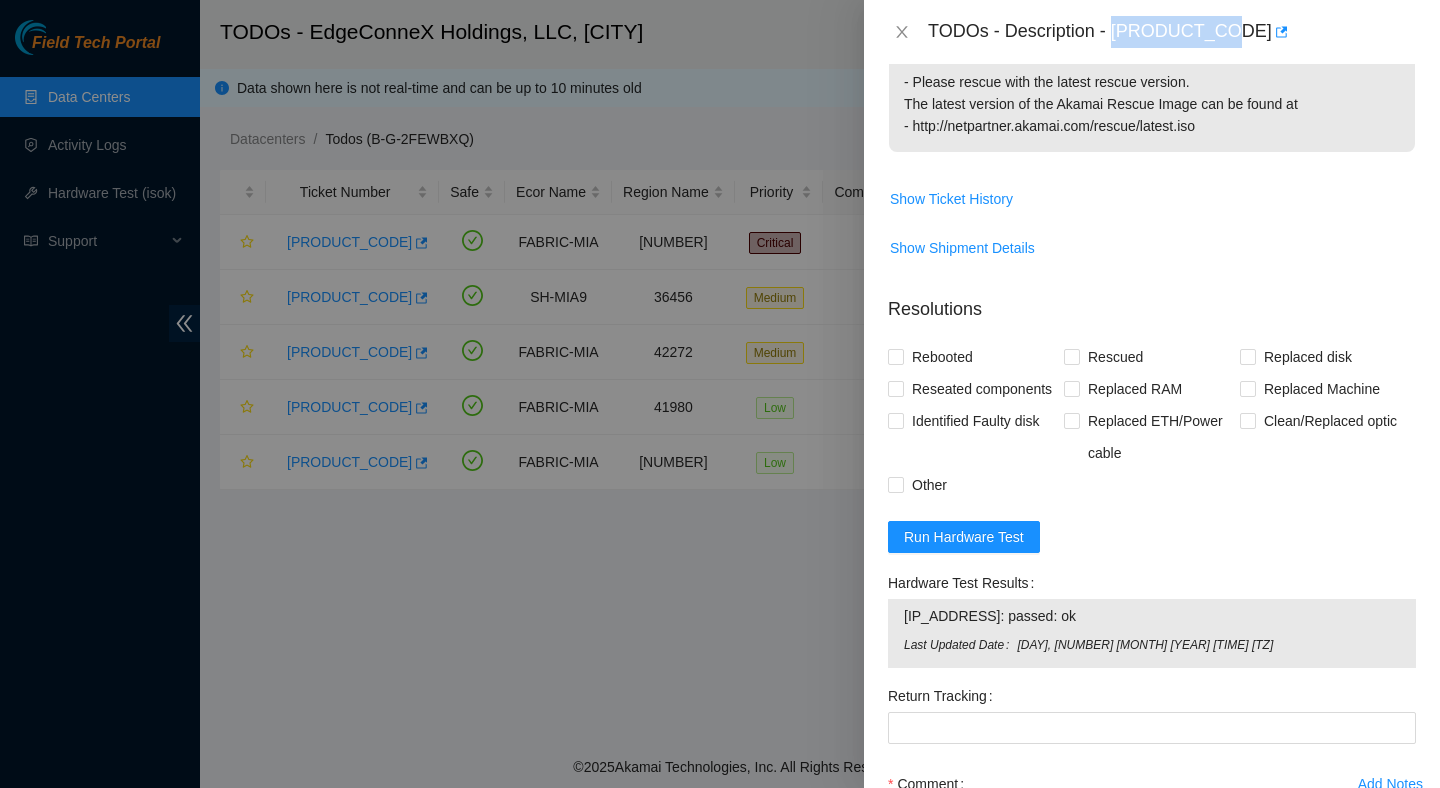scroll, scrollTop: 717, scrollLeft: 0, axis: vertical 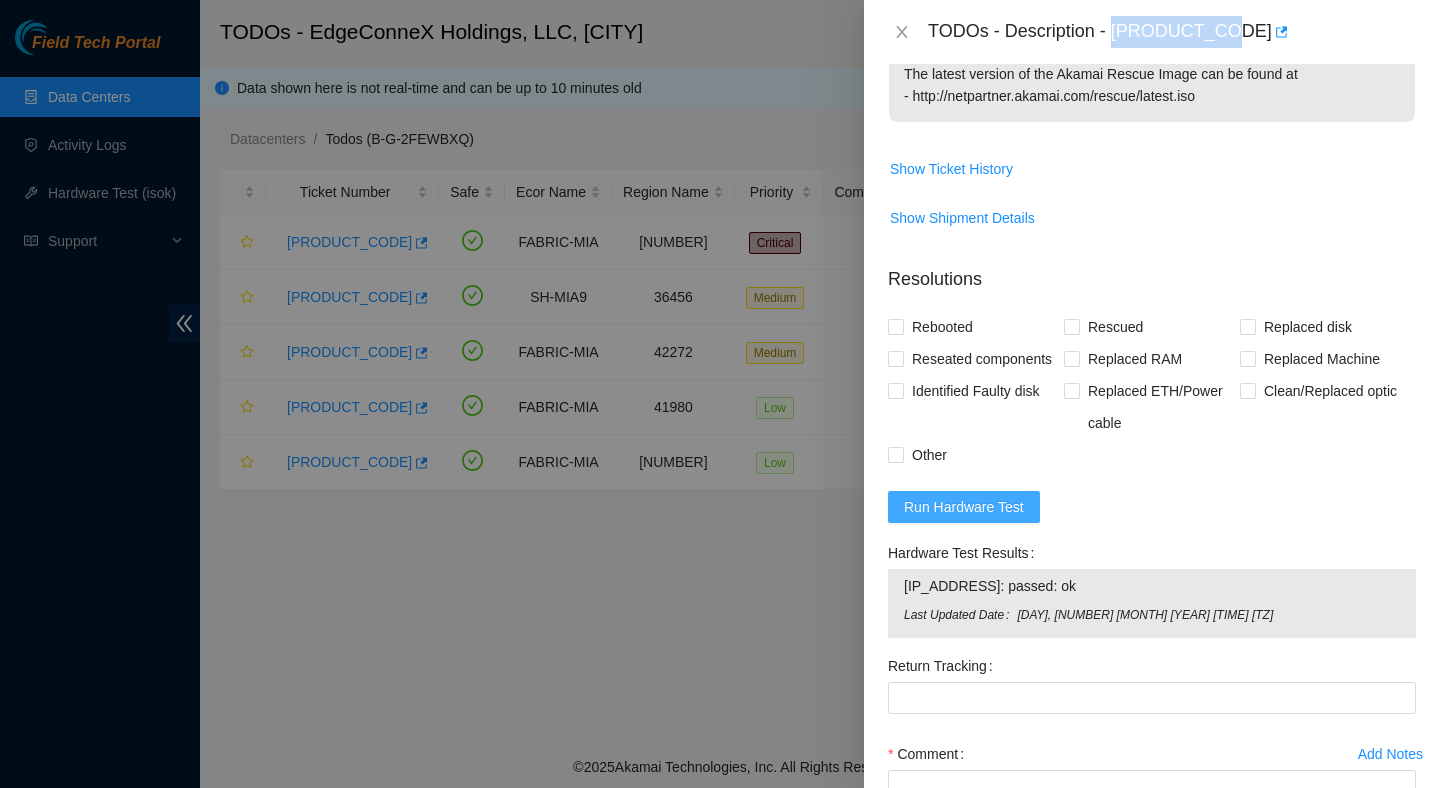 click on "Run Hardware Test" at bounding box center [964, 507] 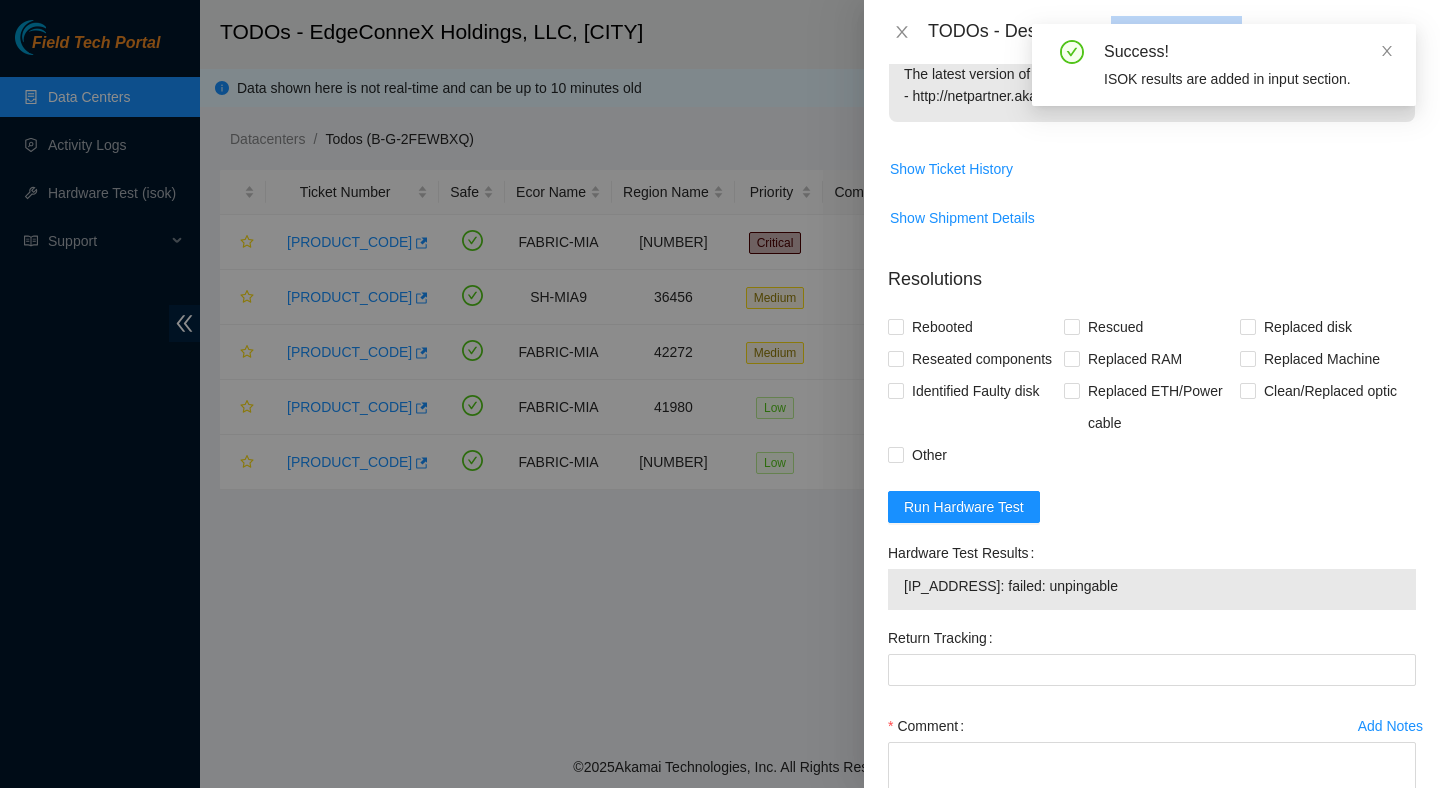click on "104.86.101.243: failed: unpingable" at bounding box center (1152, 586) 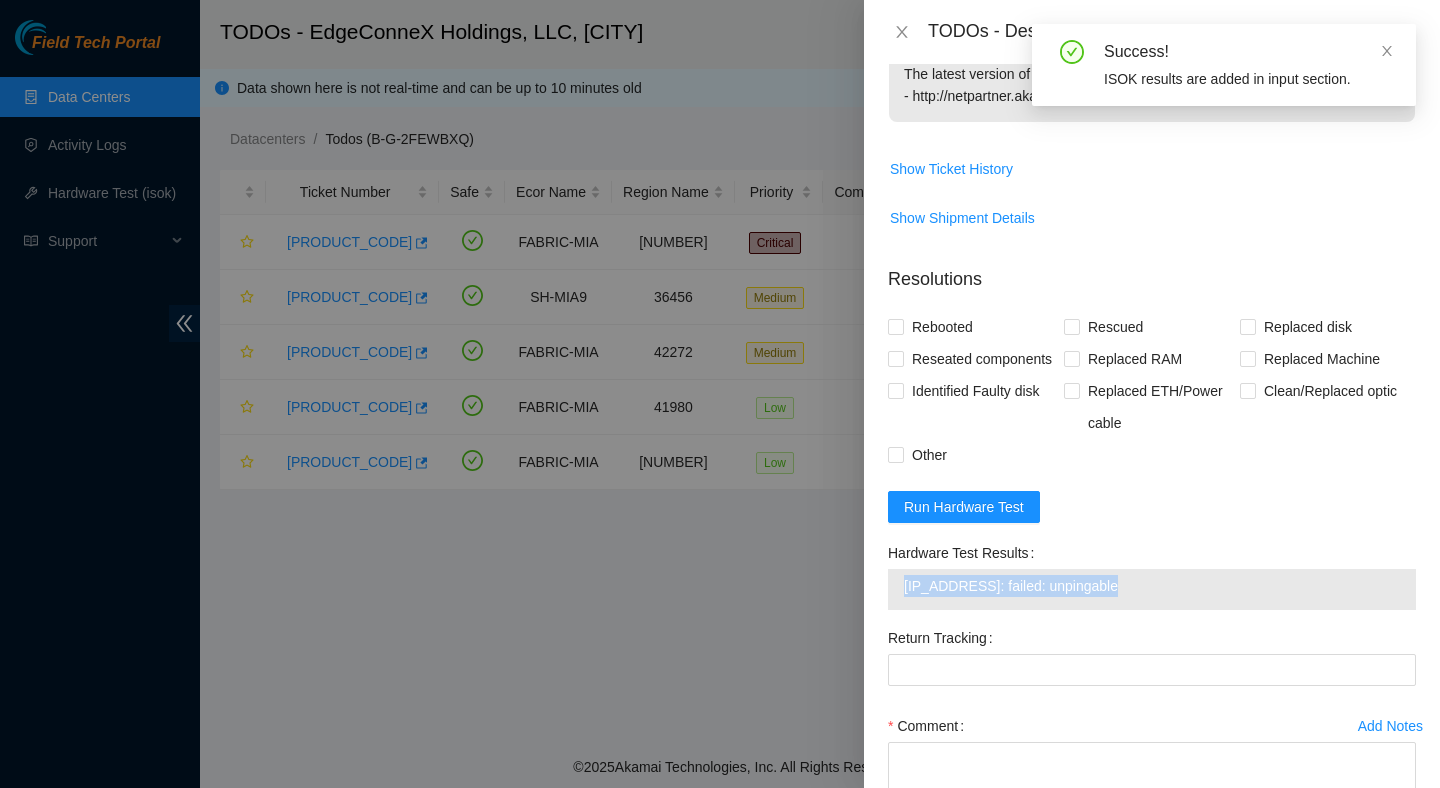 click on "104.86.101.243: failed: unpingable" at bounding box center (1152, 586) 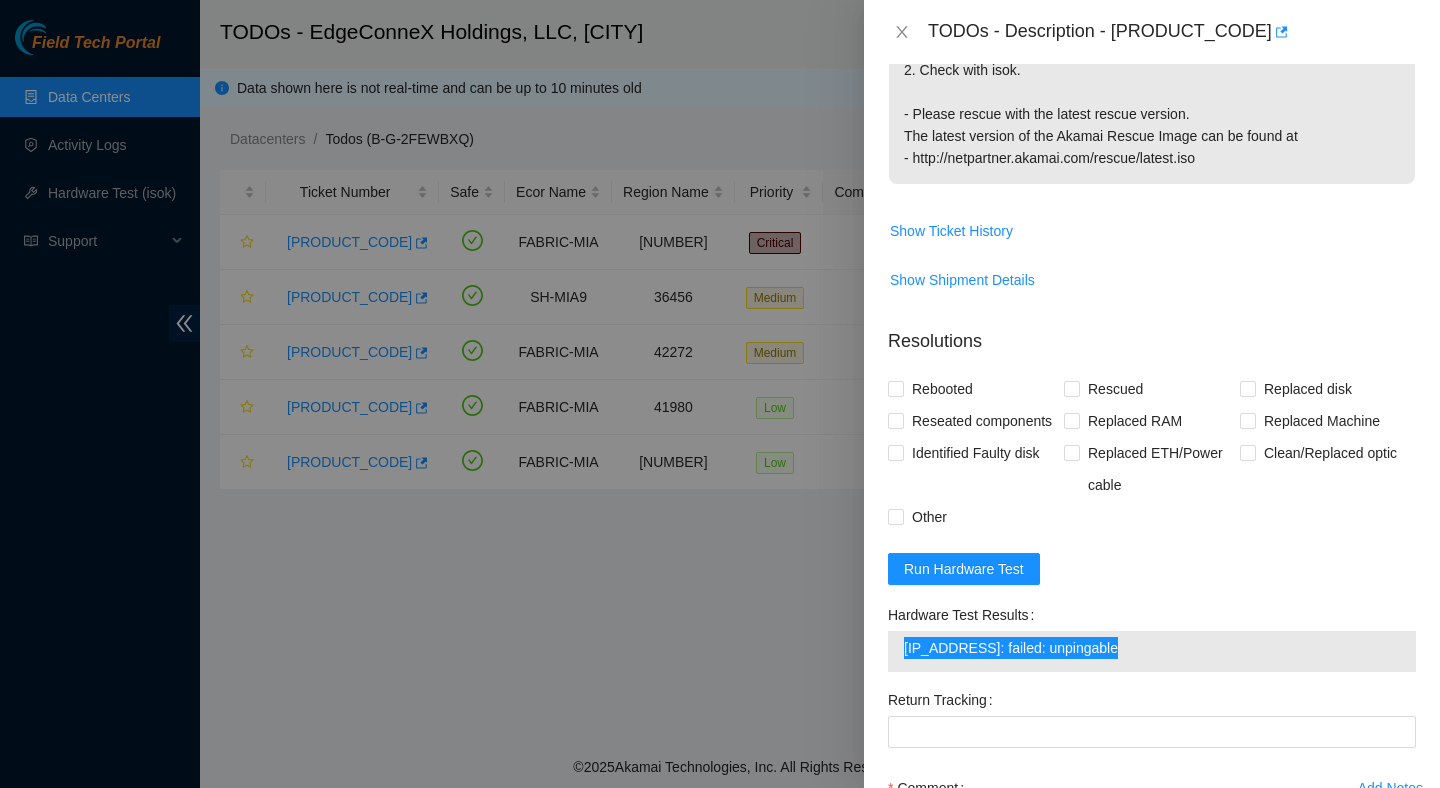 scroll, scrollTop: 669, scrollLeft: 0, axis: vertical 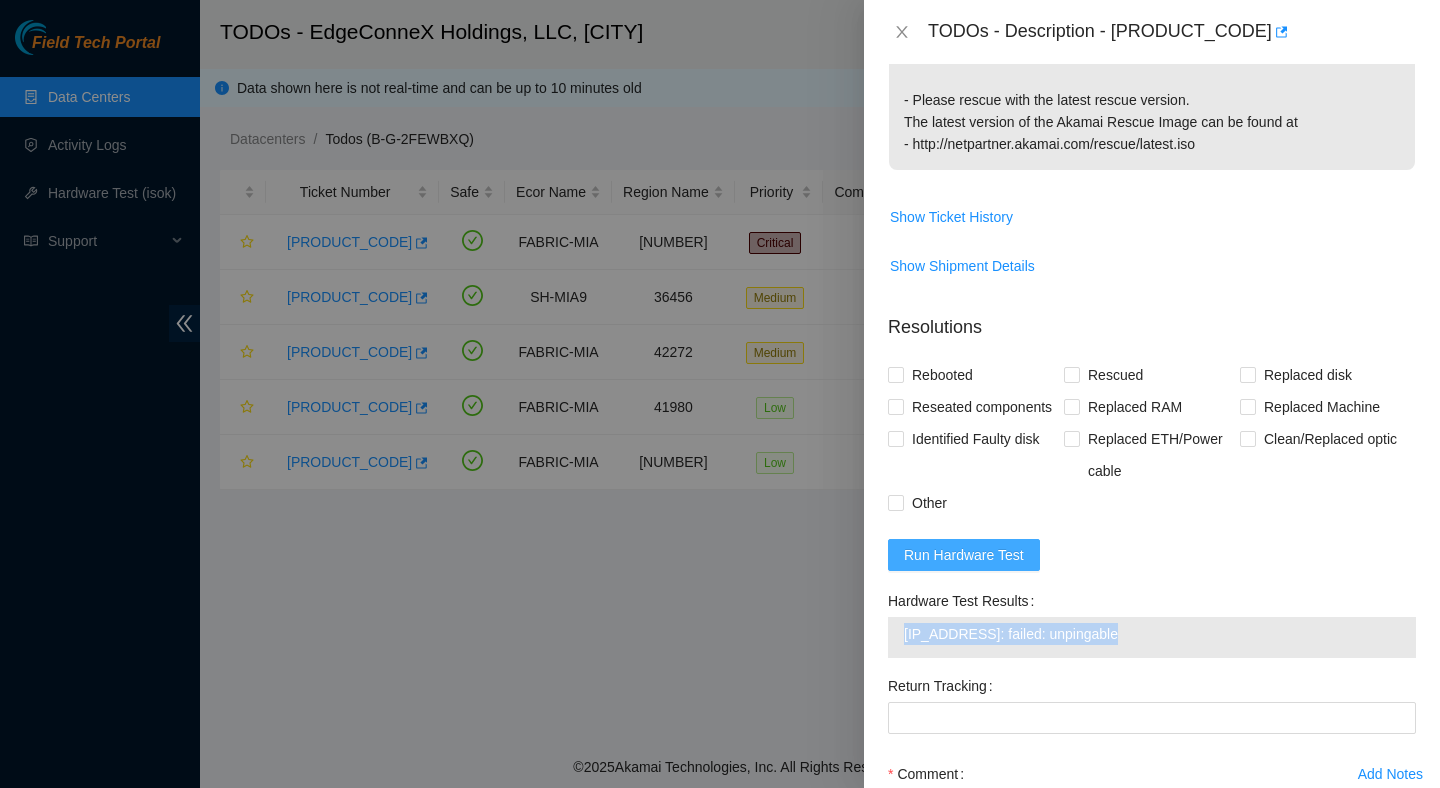 click on "Run Hardware Test" at bounding box center [964, 555] 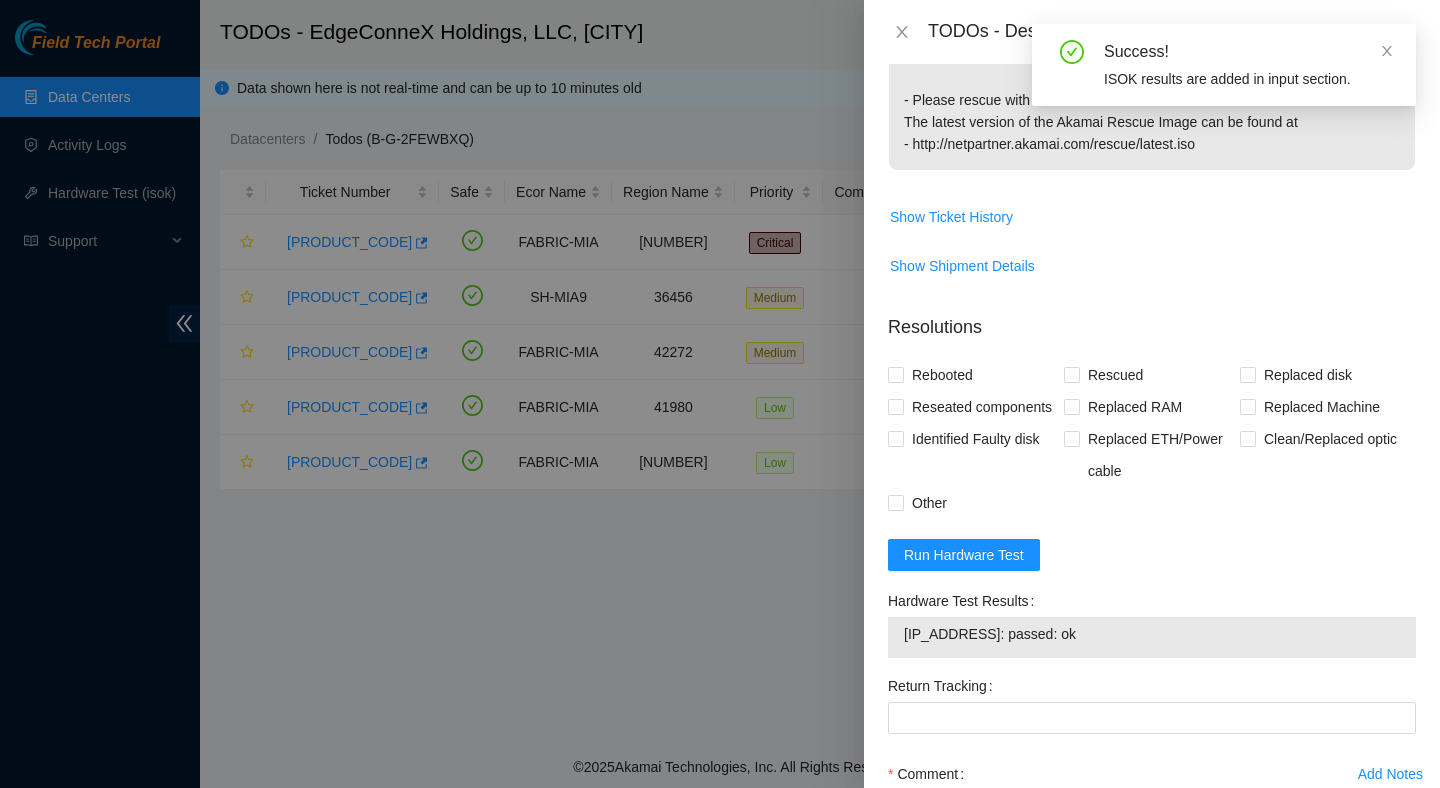 click on "104.86.101.243: passed: ok" at bounding box center (1152, 634) 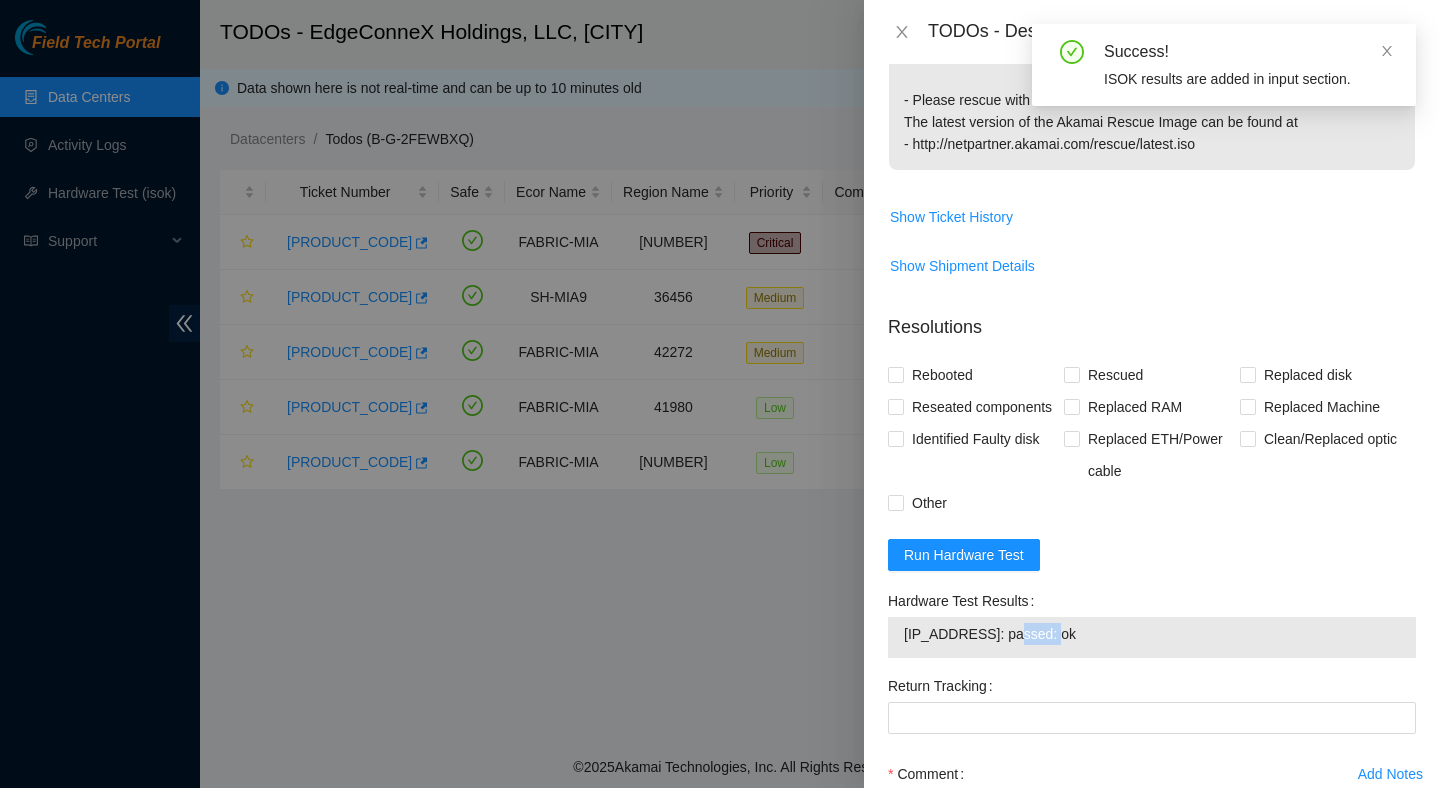 click on "104.86.101.243: passed: ok" at bounding box center (1152, 634) 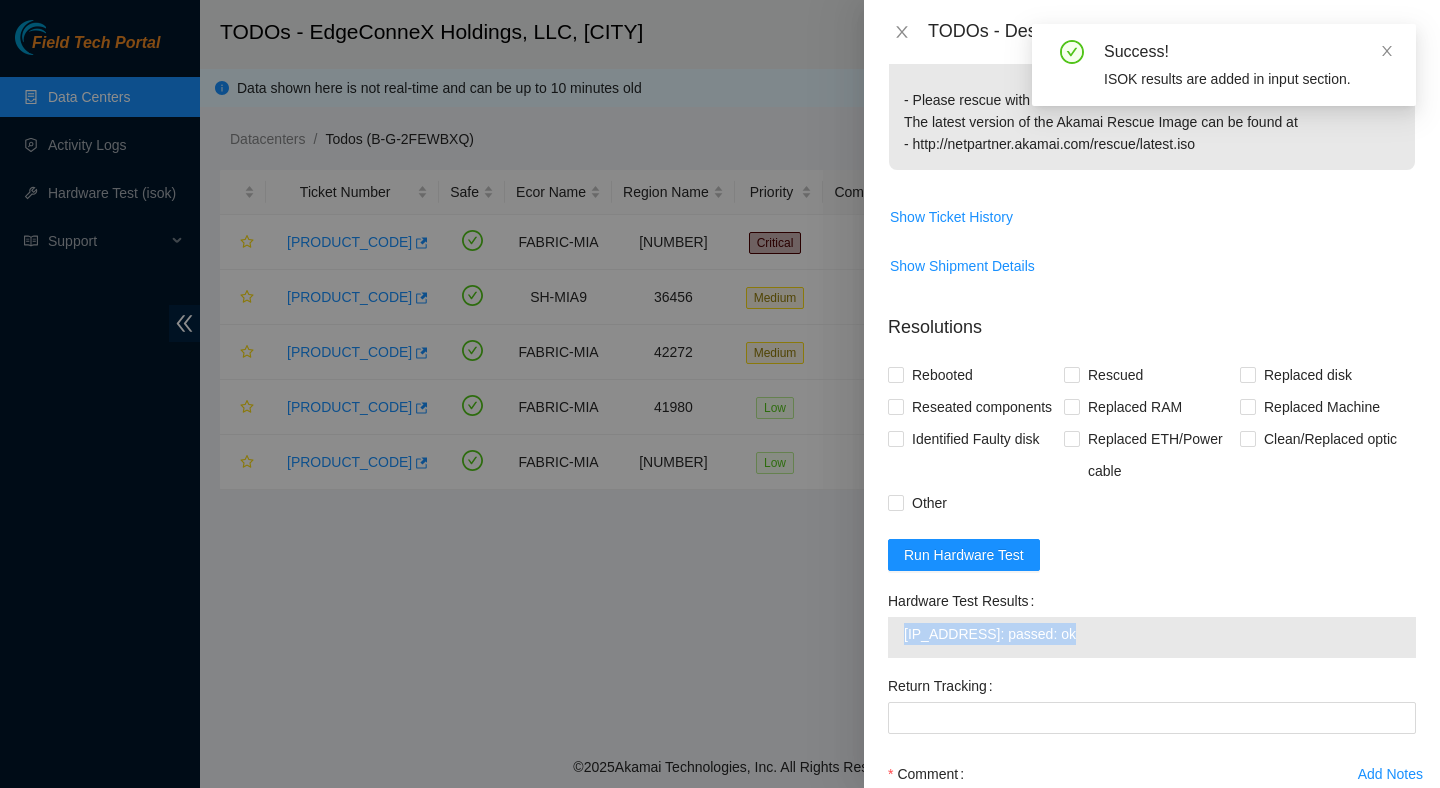 click on "104.86.101.243: passed: ok" at bounding box center (1152, 634) 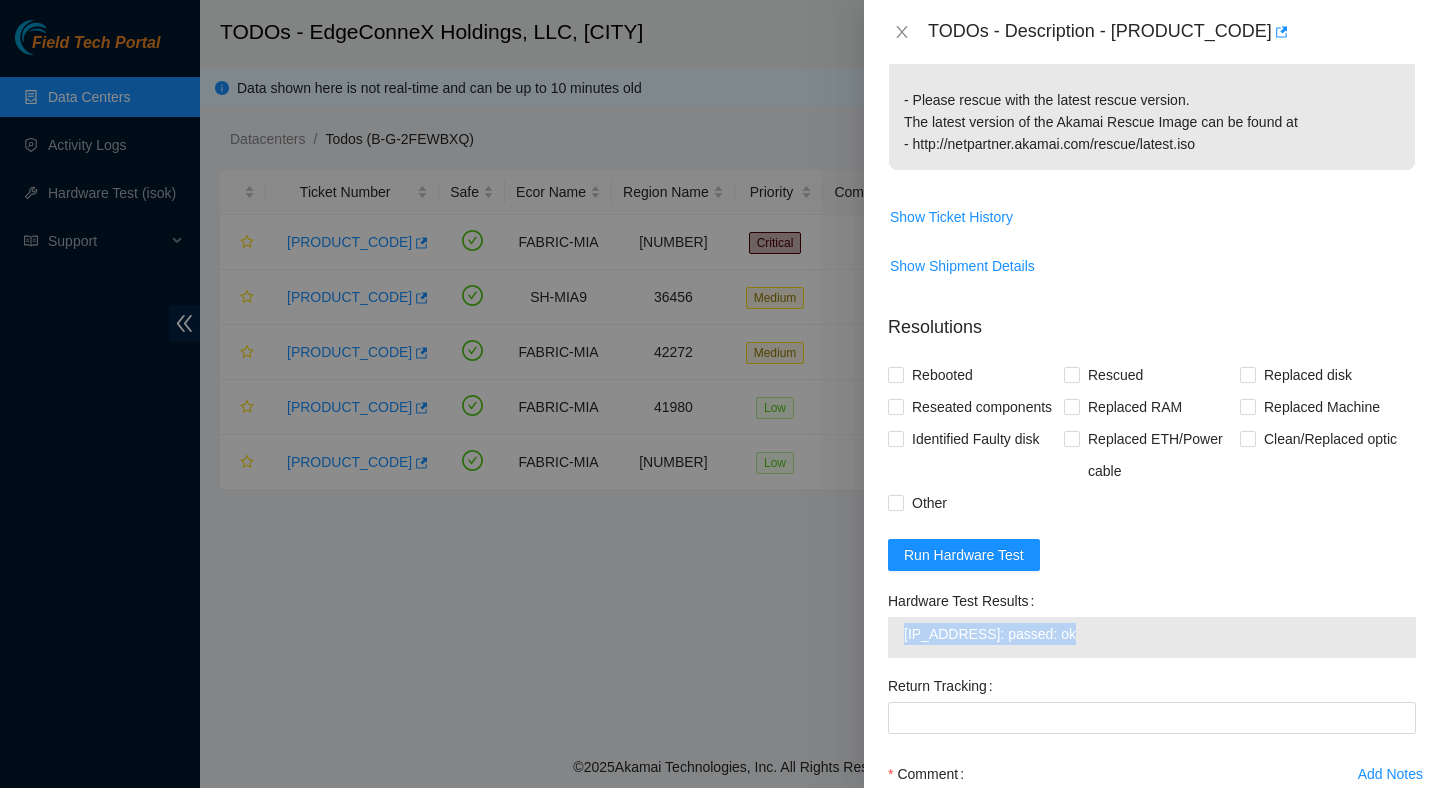 click on "Rebooted" at bounding box center [942, 375] 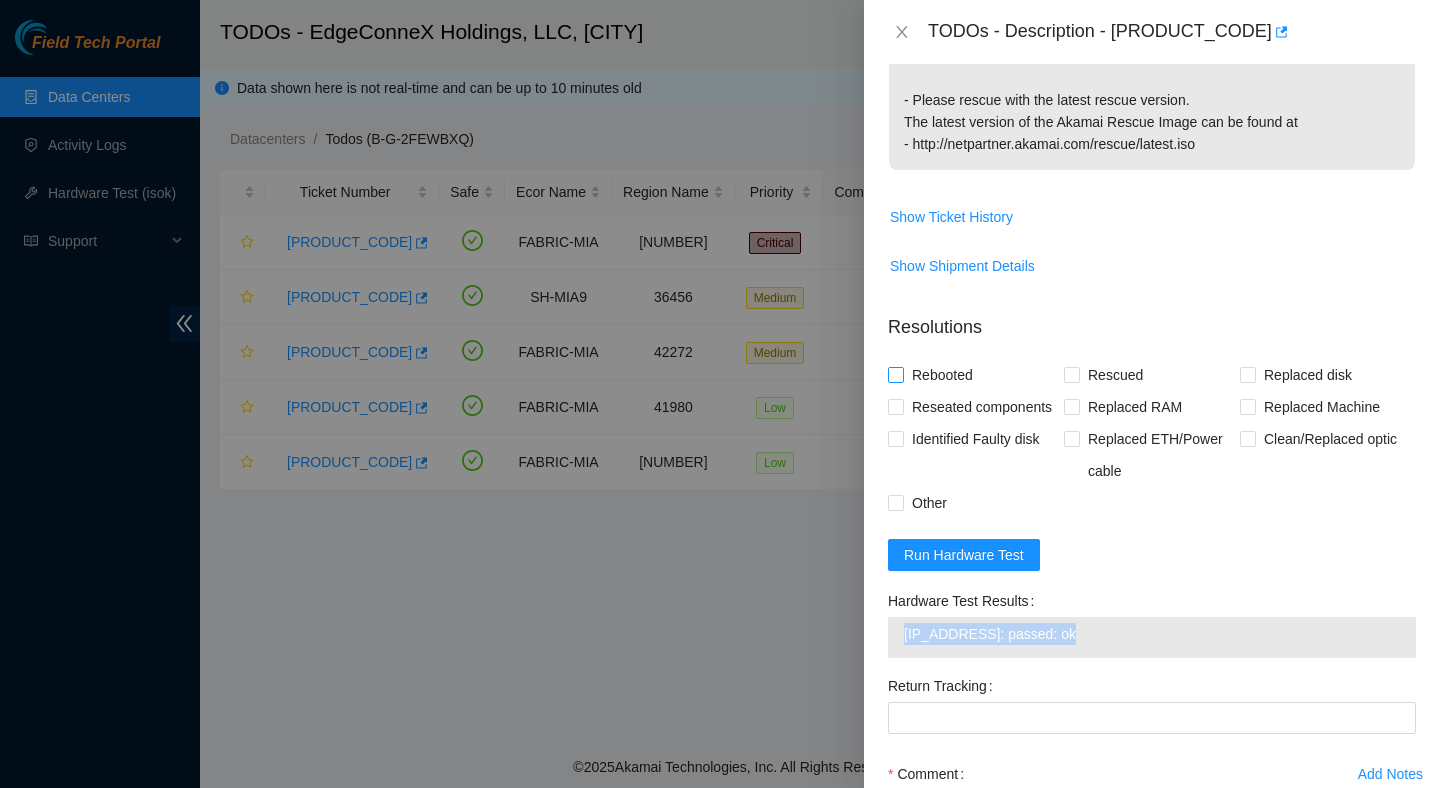click on "Rebooted" at bounding box center (895, 374) 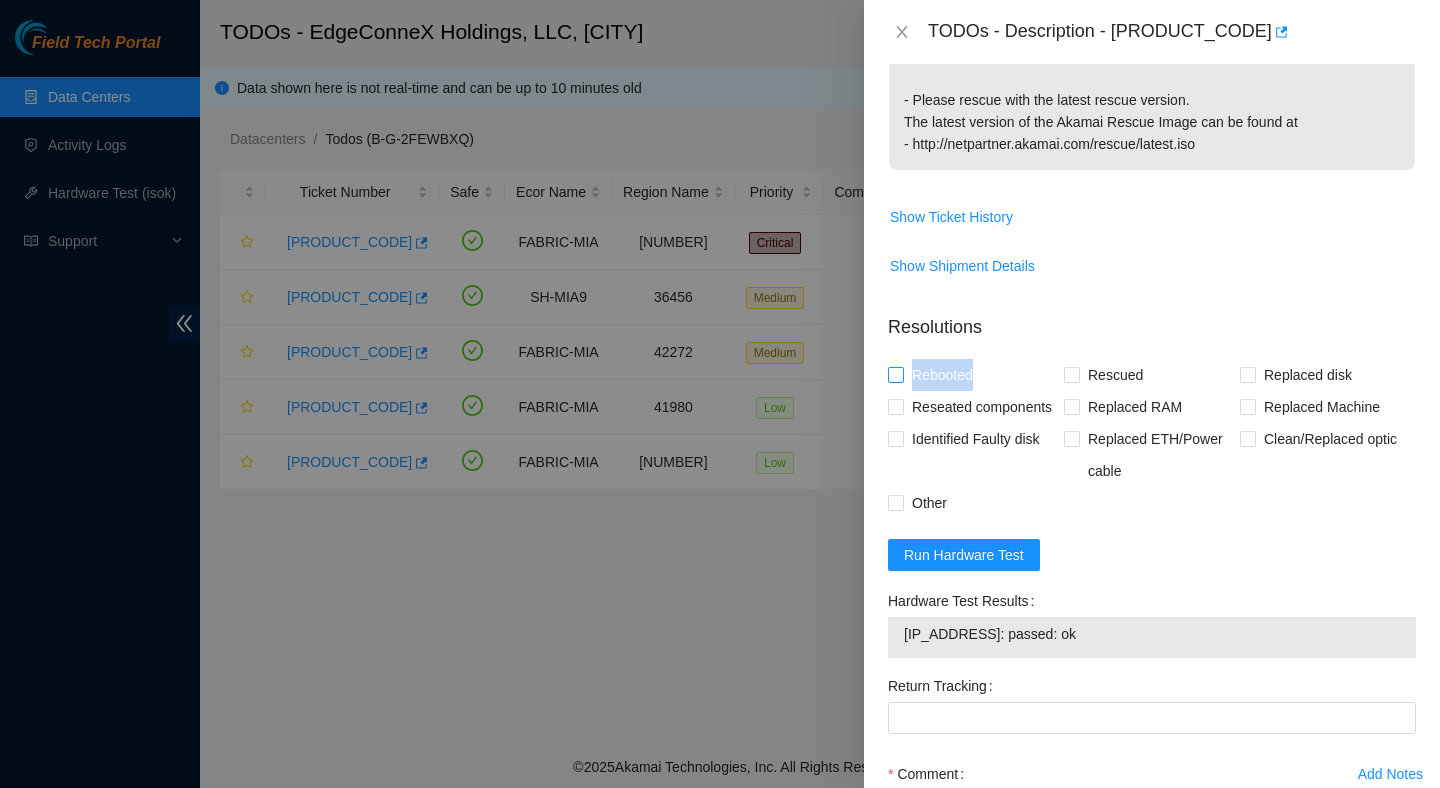 click on "Rebooted" at bounding box center (942, 375) 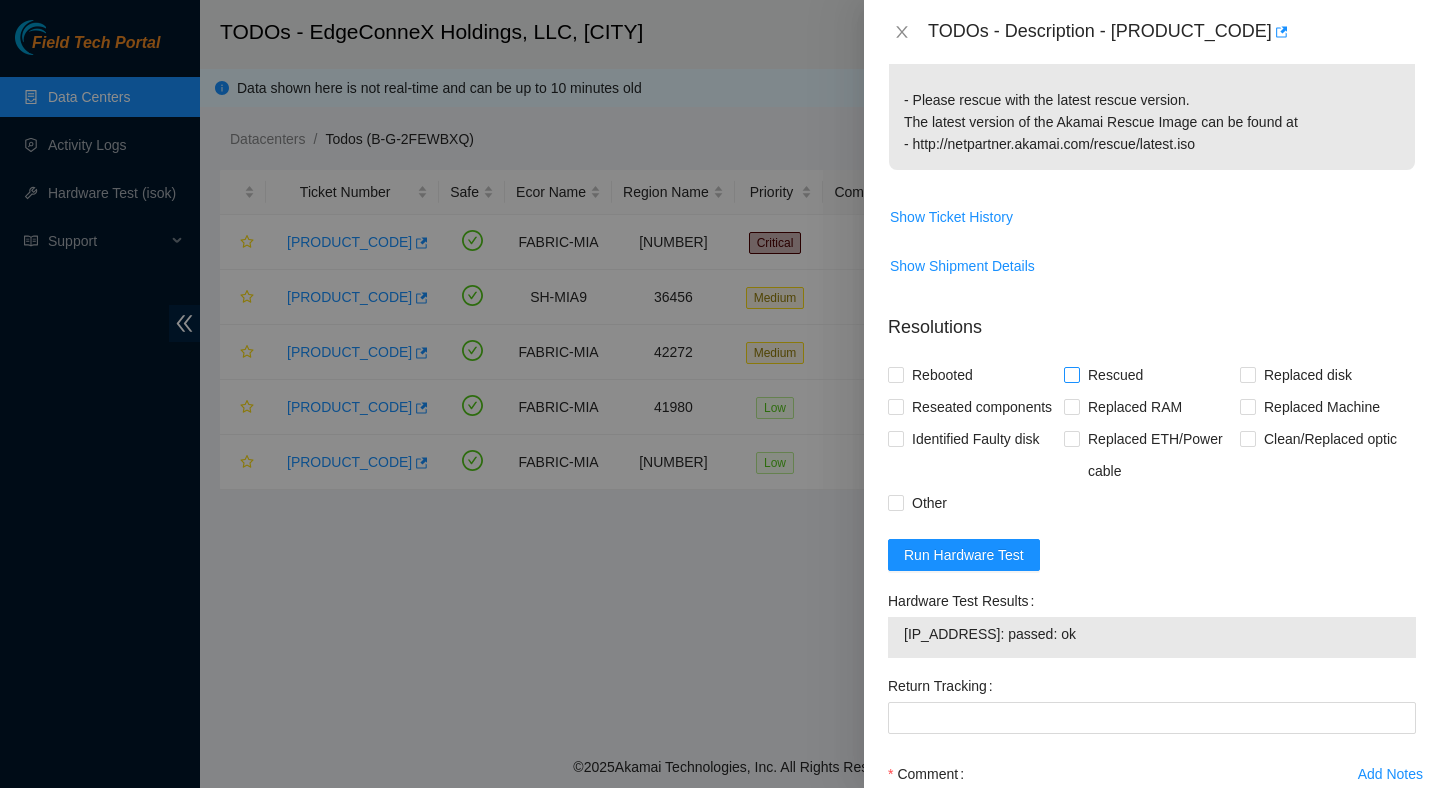 click on "Rescued" at bounding box center [1115, 375] 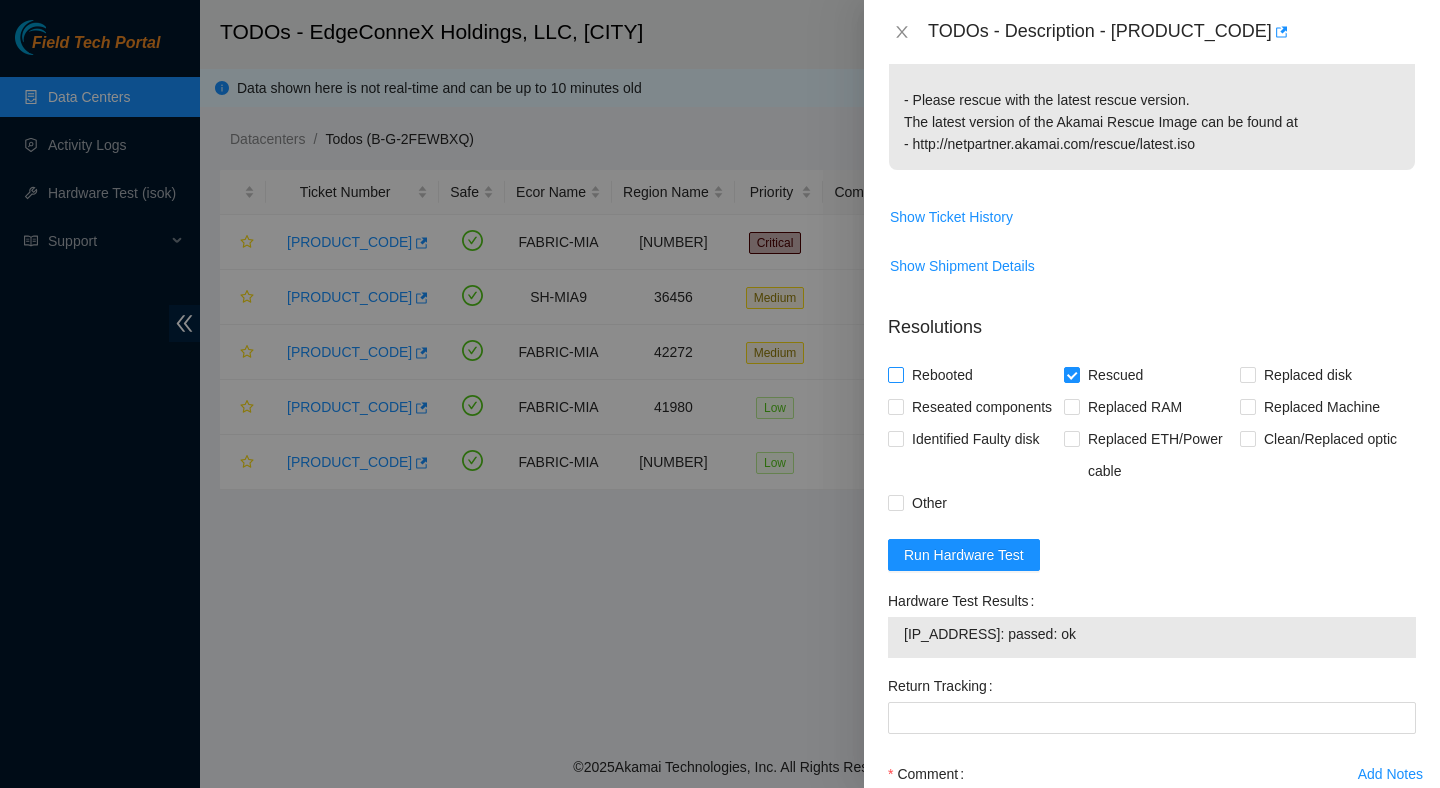 click on "Rebooted" at bounding box center (895, 374) 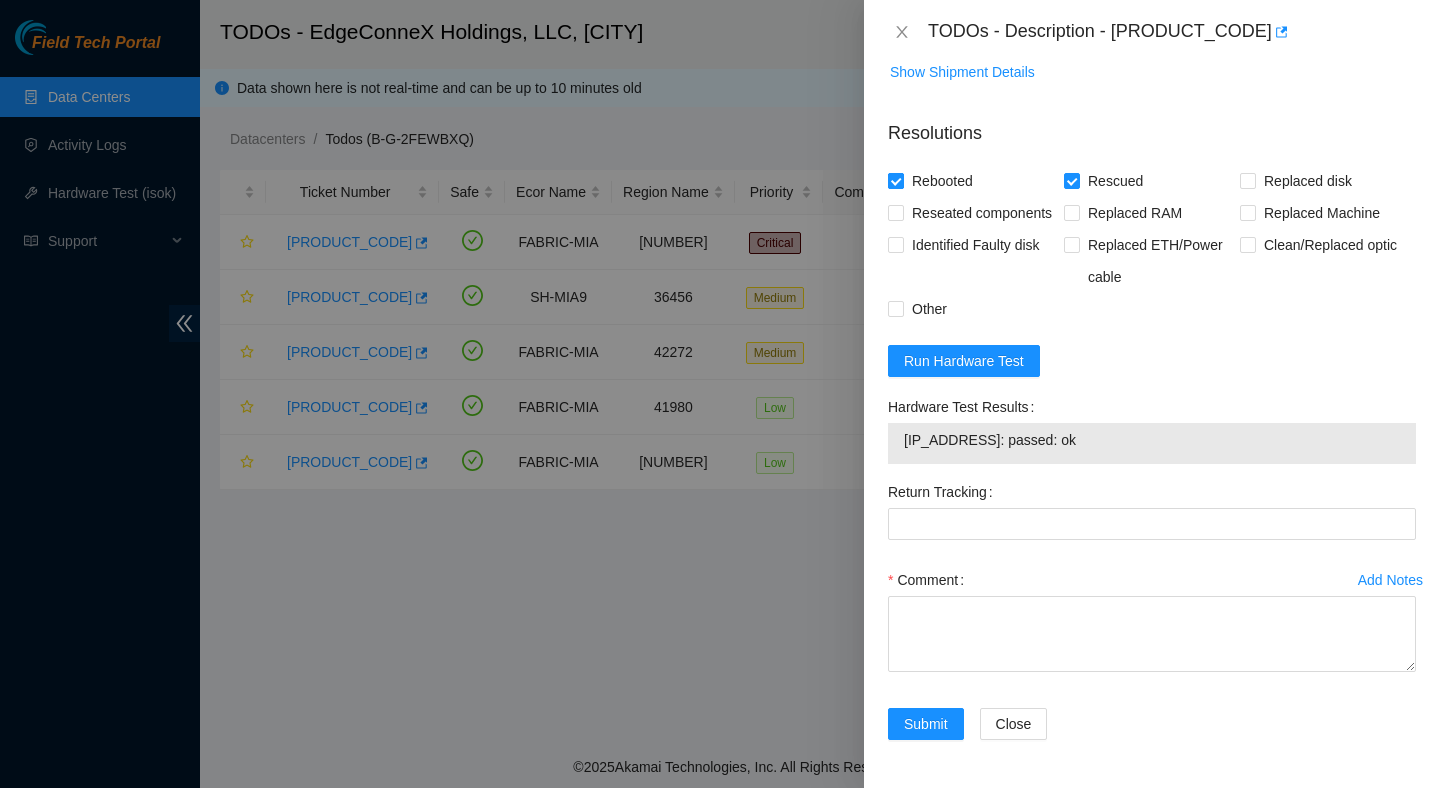 scroll, scrollTop: 895, scrollLeft: 0, axis: vertical 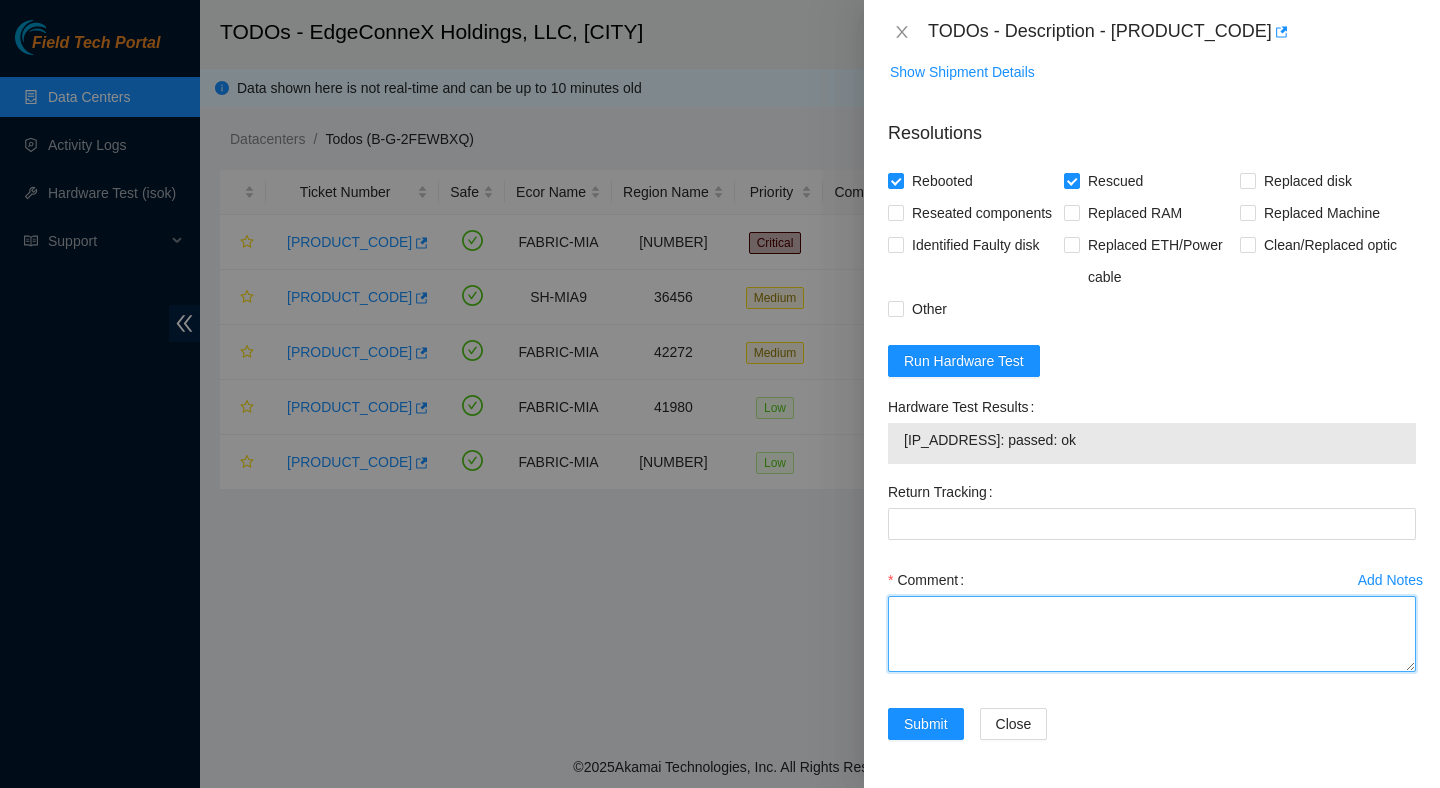 click on "Comment" at bounding box center (1152, 634) 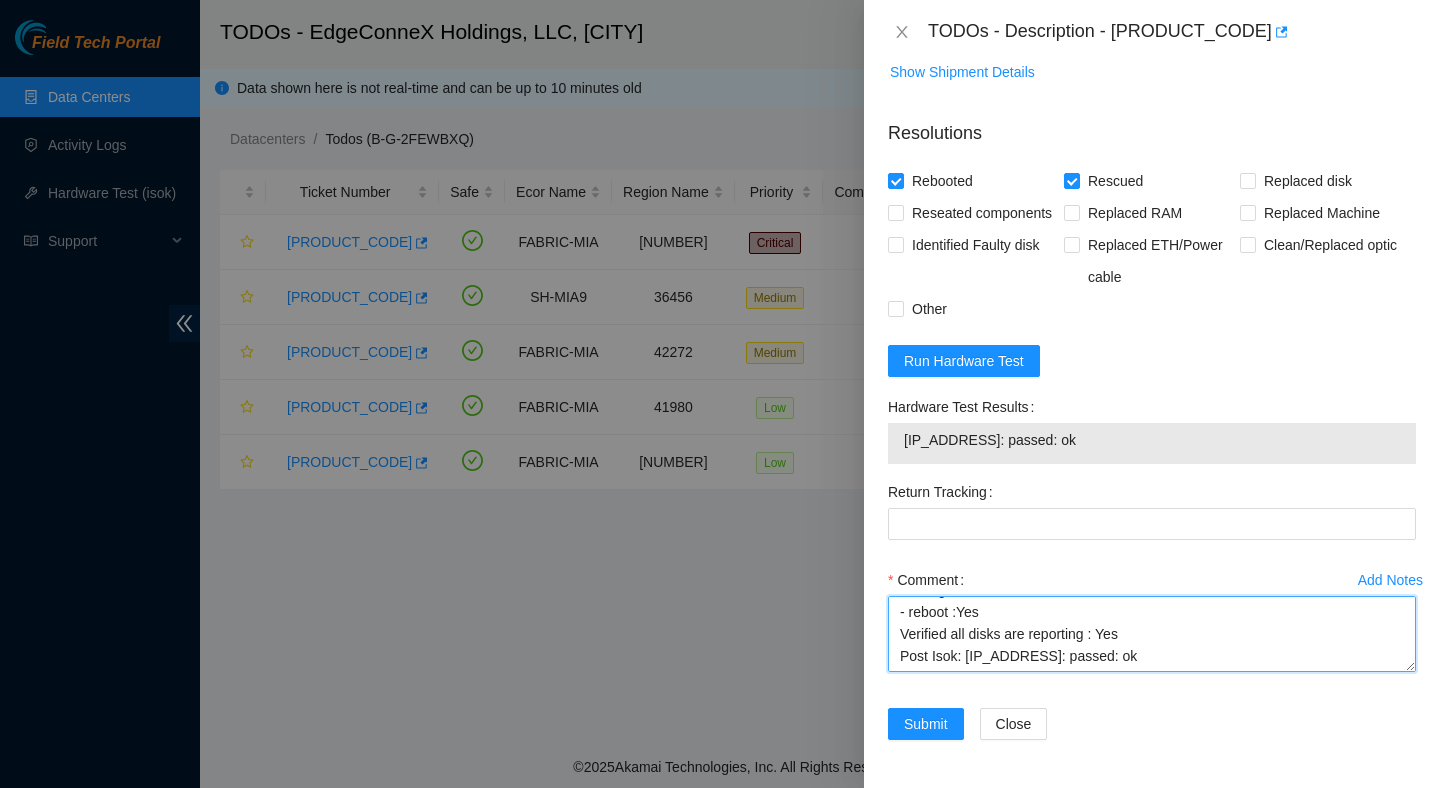 scroll, scrollTop: 352, scrollLeft: 0, axis: vertical 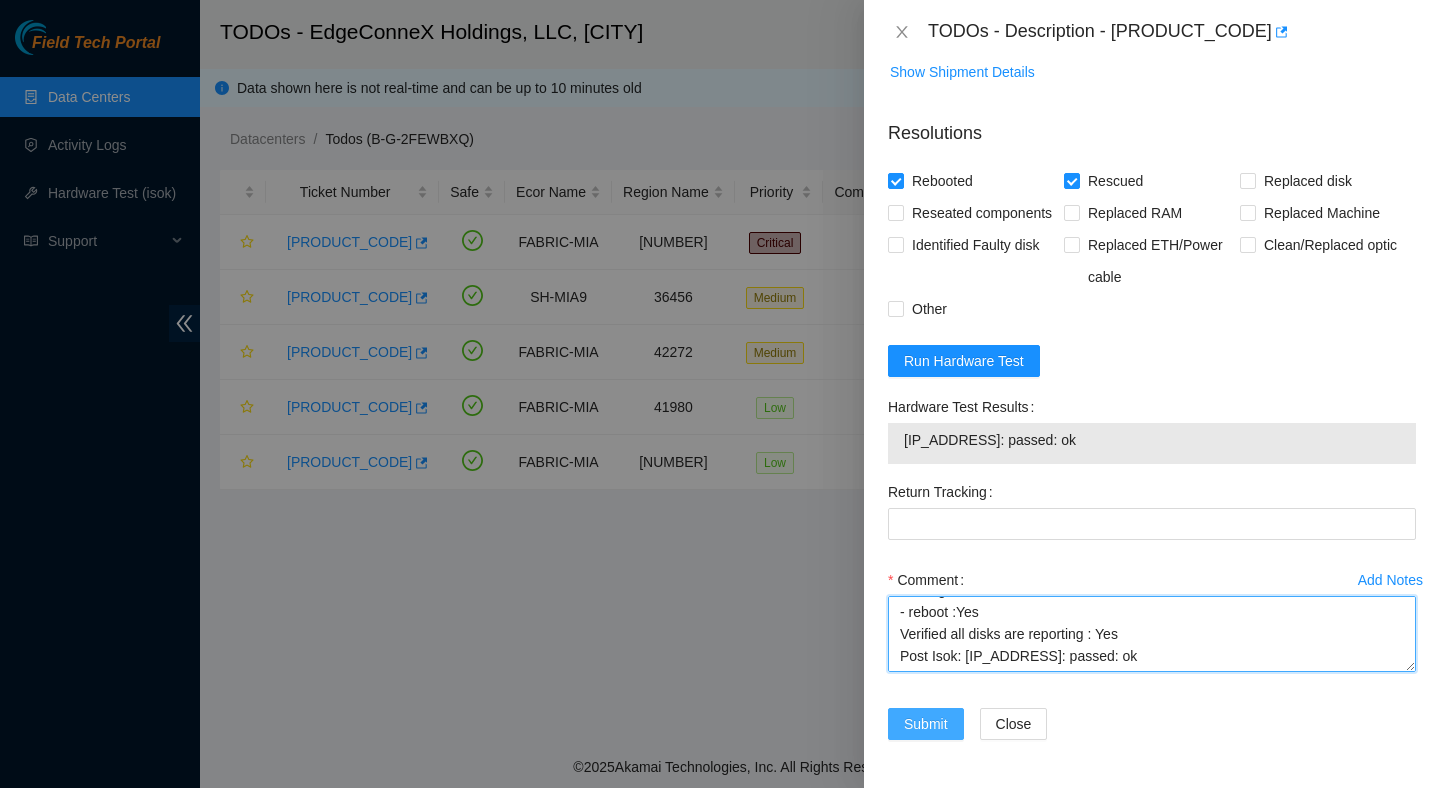 type on "Verified ticket is safe to work on : Yes
NOCC Authorized: Yes
Located server connected to monitor and verified SN: Yes
Ran Pre isok : 104.86.101.243: failed: unpingable
verified and shut down machine : Yes
The PSU light is a solid green.
Unplugged for 10 minutes : Yes
Plugged back in : Yes
Powered up server : Yes
- rescued :Yes
- configured machine :Yes
- reboot :Yes
Verified all disks are reporting : Yes
Post Isok: 104.86.101.243: passed: ok" 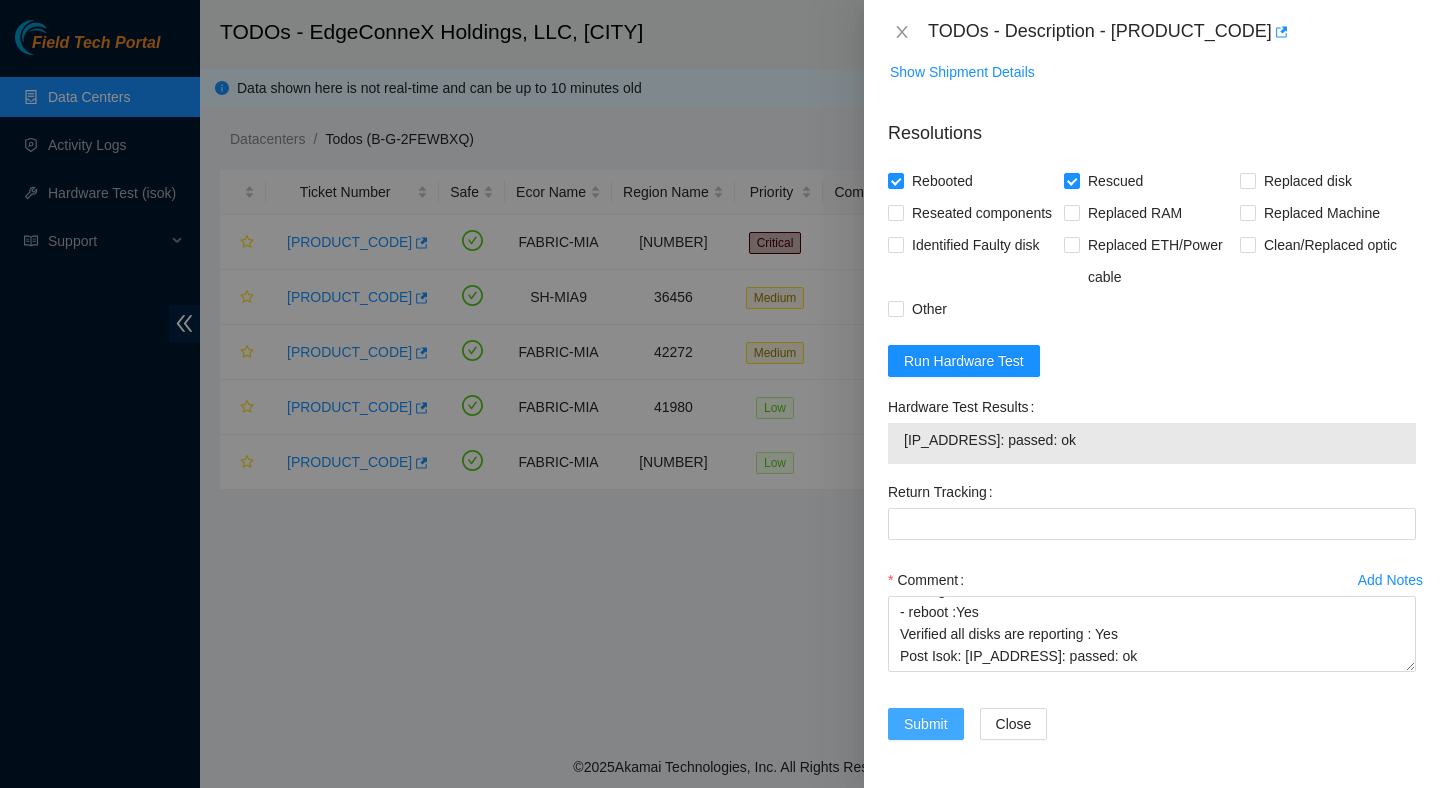 click on "Submit" at bounding box center (926, 724) 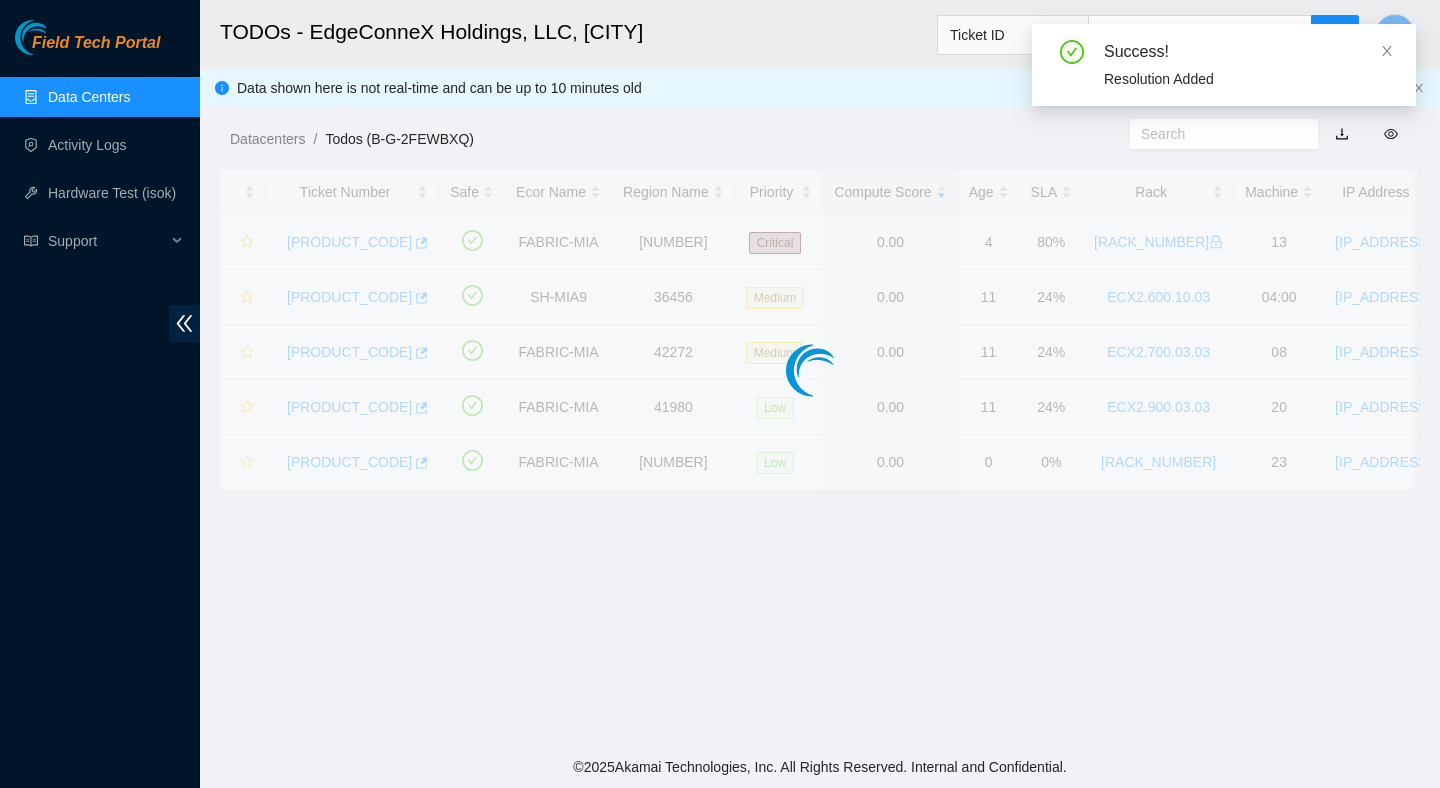 scroll, scrollTop: 502, scrollLeft: 0, axis: vertical 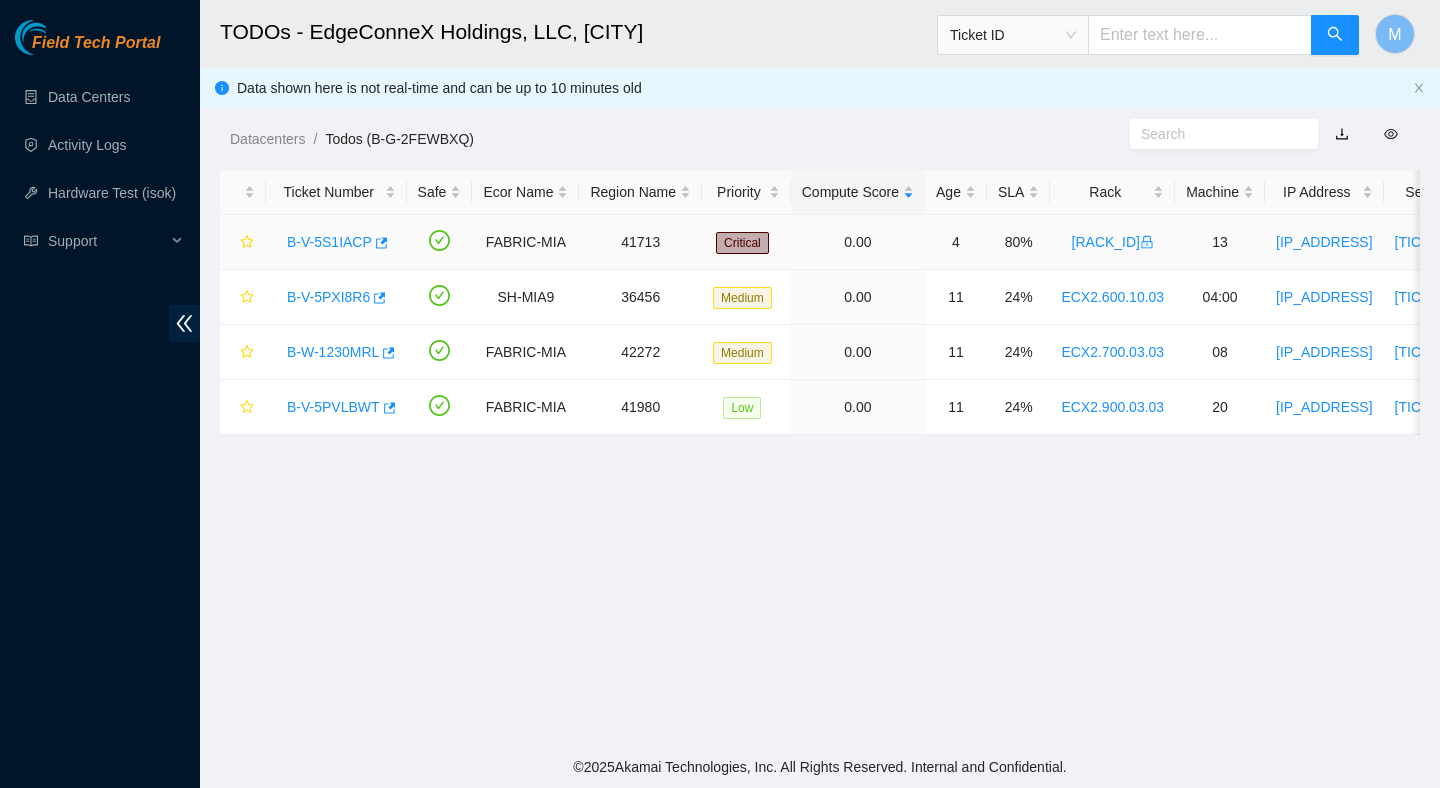click on "B-V-5S1IACP" at bounding box center [329, 242] 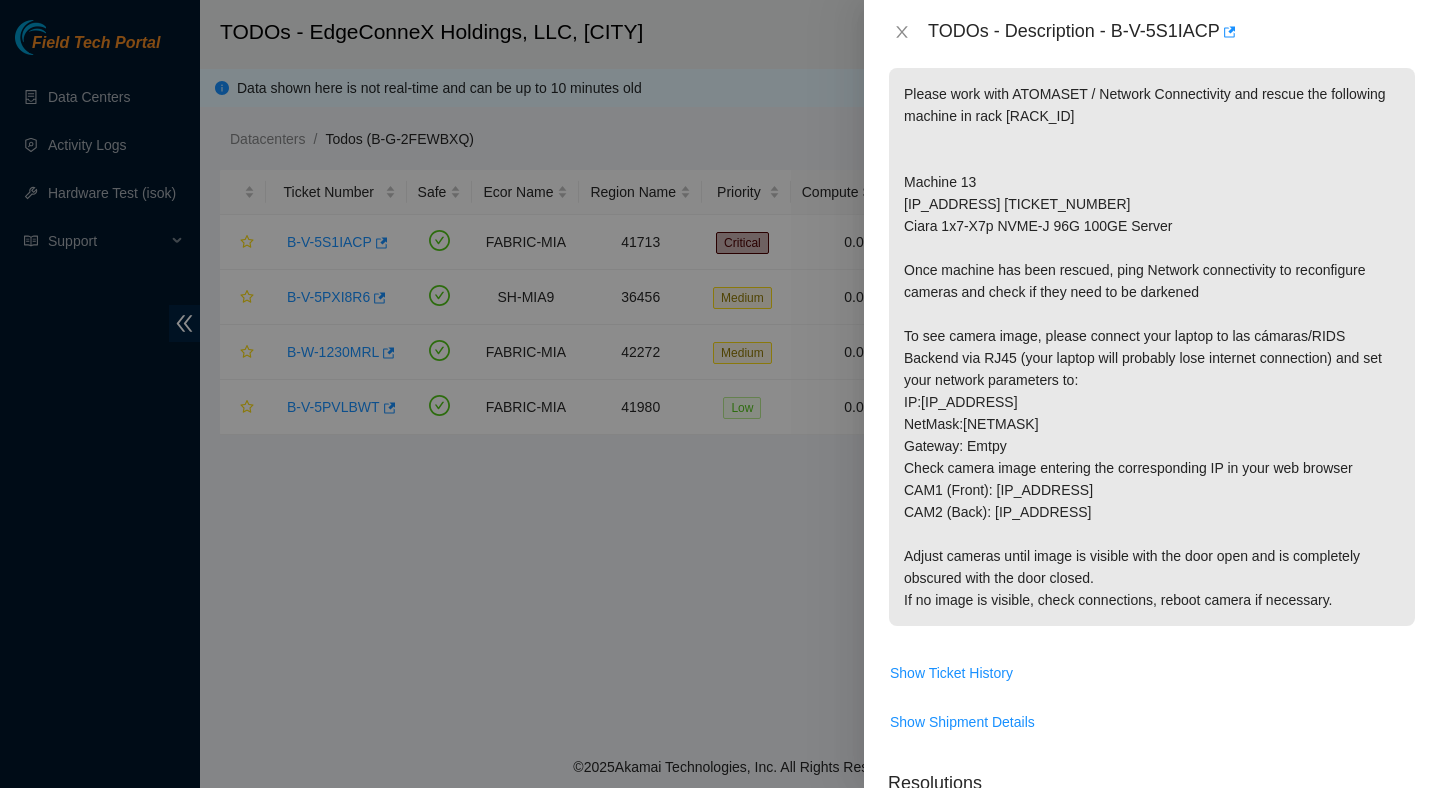 scroll, scrollTop: 381, scrollLeft: 0, axis: vertical 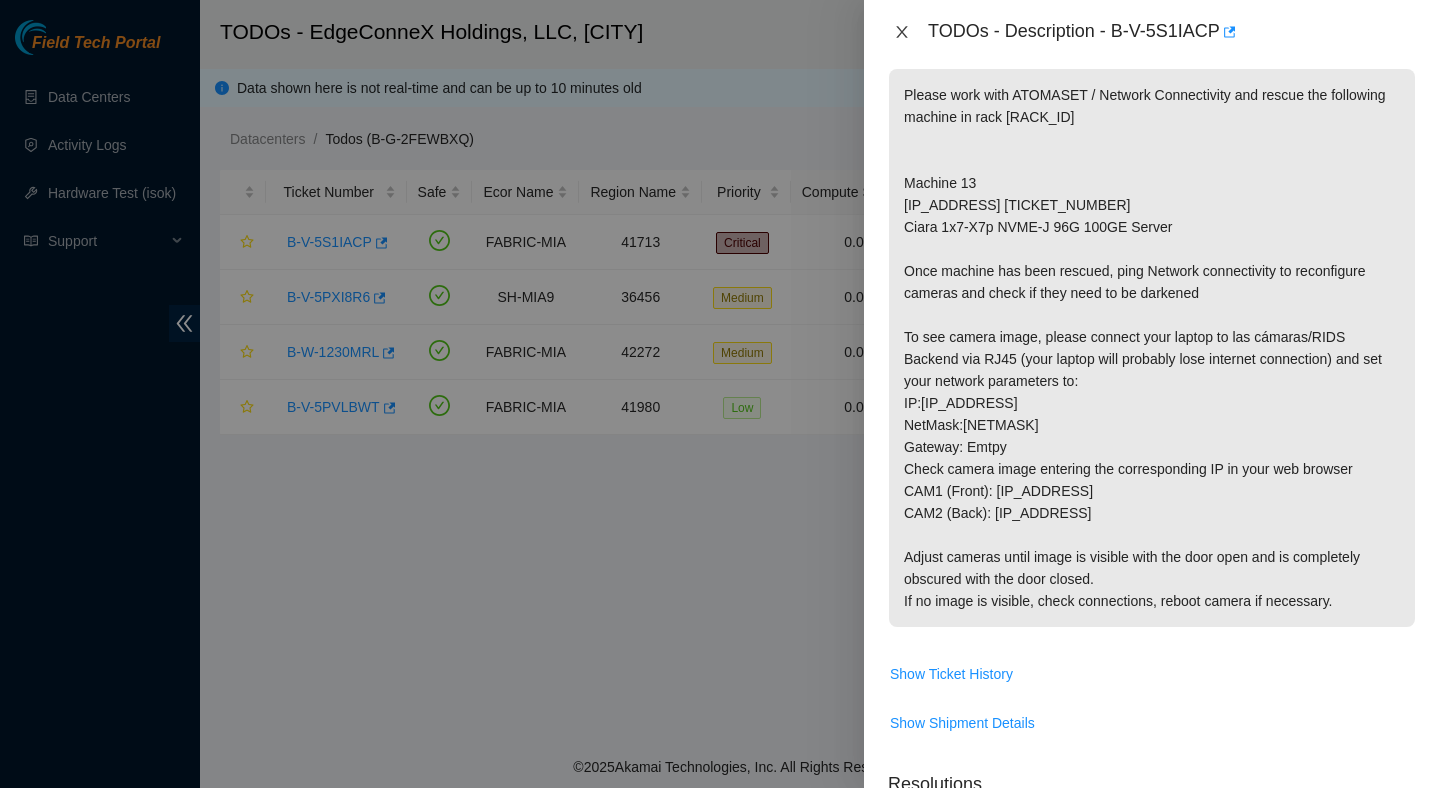 click 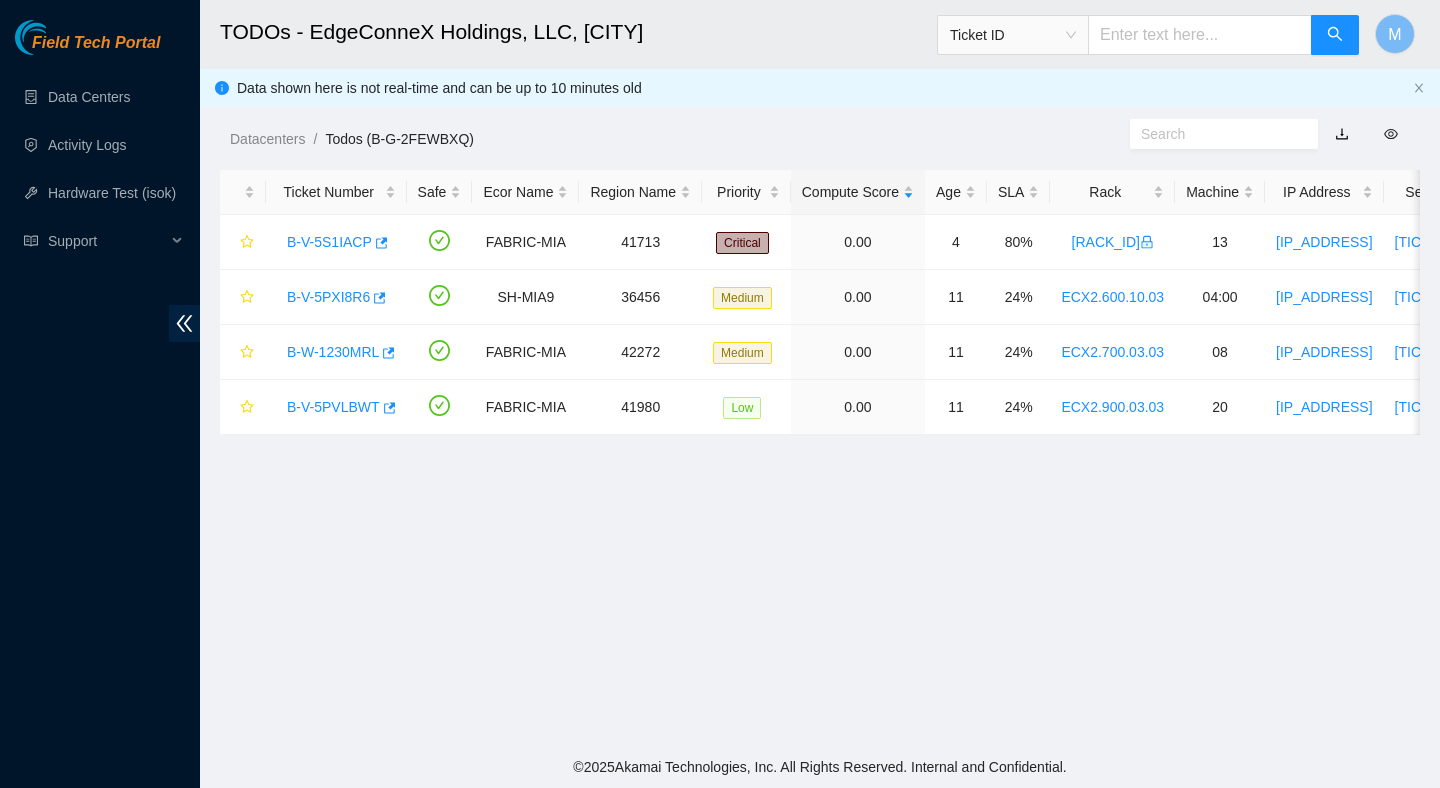 scroll, scrollTop: 366, scrollLeft: 0, axis: vertical 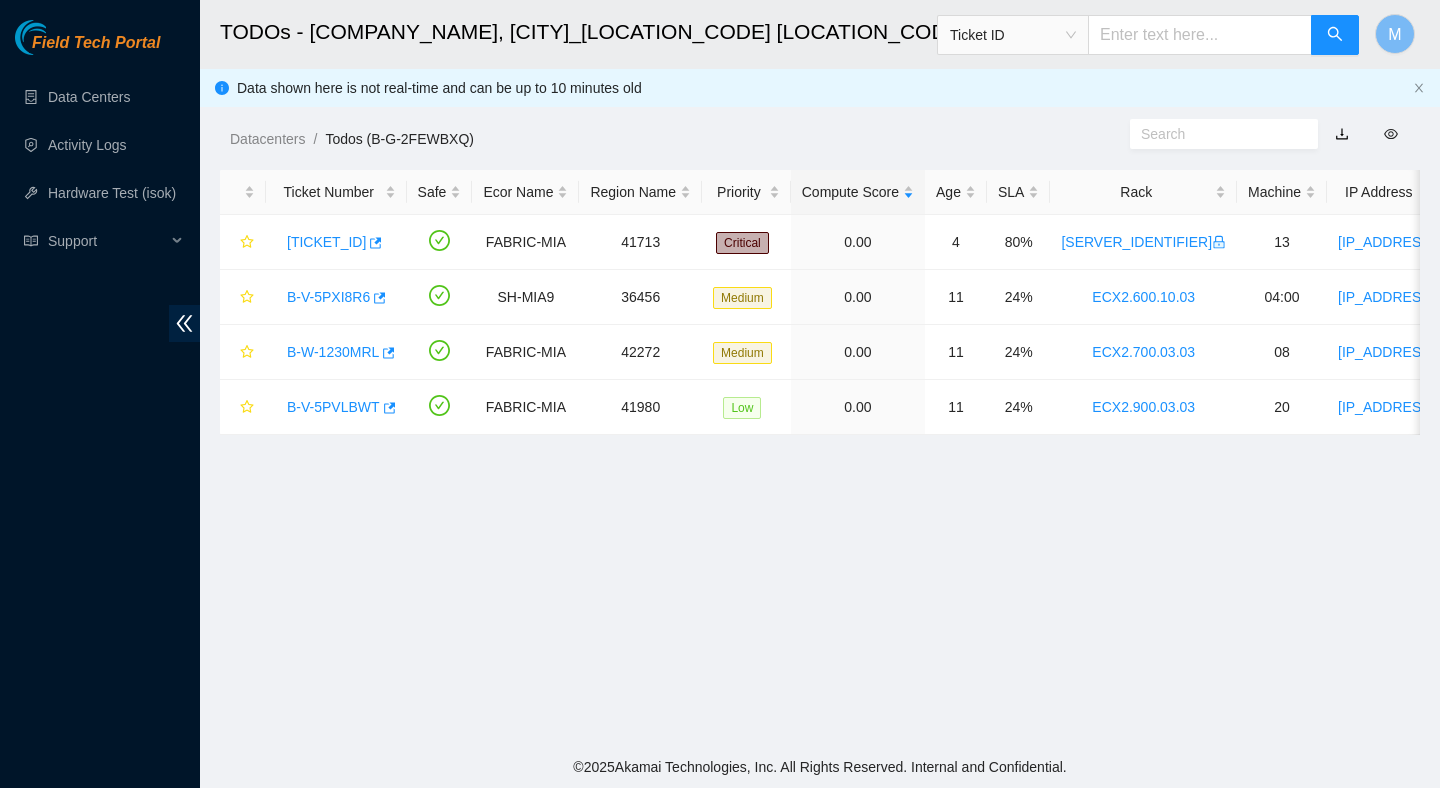 click on "TODOs - EdgeConneX Holdings, LLC, Miami_ECX02 MIA02    Ticket ID M Data shown here is not real-time and can be up to 10 minutes old Datacenters / Todos (B-G-2FEWBXQ) / Ticket Number Safe Ecor Name Region Name Priority Compute Score Age SLA Rack Machine IP Address Serial Number Server Type                               B-V-5S1IACP FABRIC-MIA 41713 Critical 0.00 4 80% ECX2.400.07.03  13 23.49.252.16 CT-4201124-00120 Ciara 1x7-X7p NVME-J 96G 100GE Server {Rev N}{CrownAGD}   B-V-5PXI8R6 SH-MIA9 36456 Medium 0.00 11 24%  ECX2.600.10.03    04:00 23.210.25.138 CT-4190808-00103-N0 Ciara 1x6-X8 SSD-E Server {Rev H}   B-W-1230MRL FABRIC-MIA 42272 Medium 0.00 11 24%  ECX2.700.03.03    08 23.193.107.75 CT-4190716-00124 Ciara 1.5x18-X7 LCS 64G Server {Rev F}   B-V-5PVLBWT FABRIC-MIA 41980 Low 0.00 11 24%  ECX2.900.03.03    20 23.218.253.23 CT-4201229-00568 Ciara 1x7-X7p NVME-J 96G 100GE Server {Rev C1}{Sanyo}" at bounding box center (820, 373) 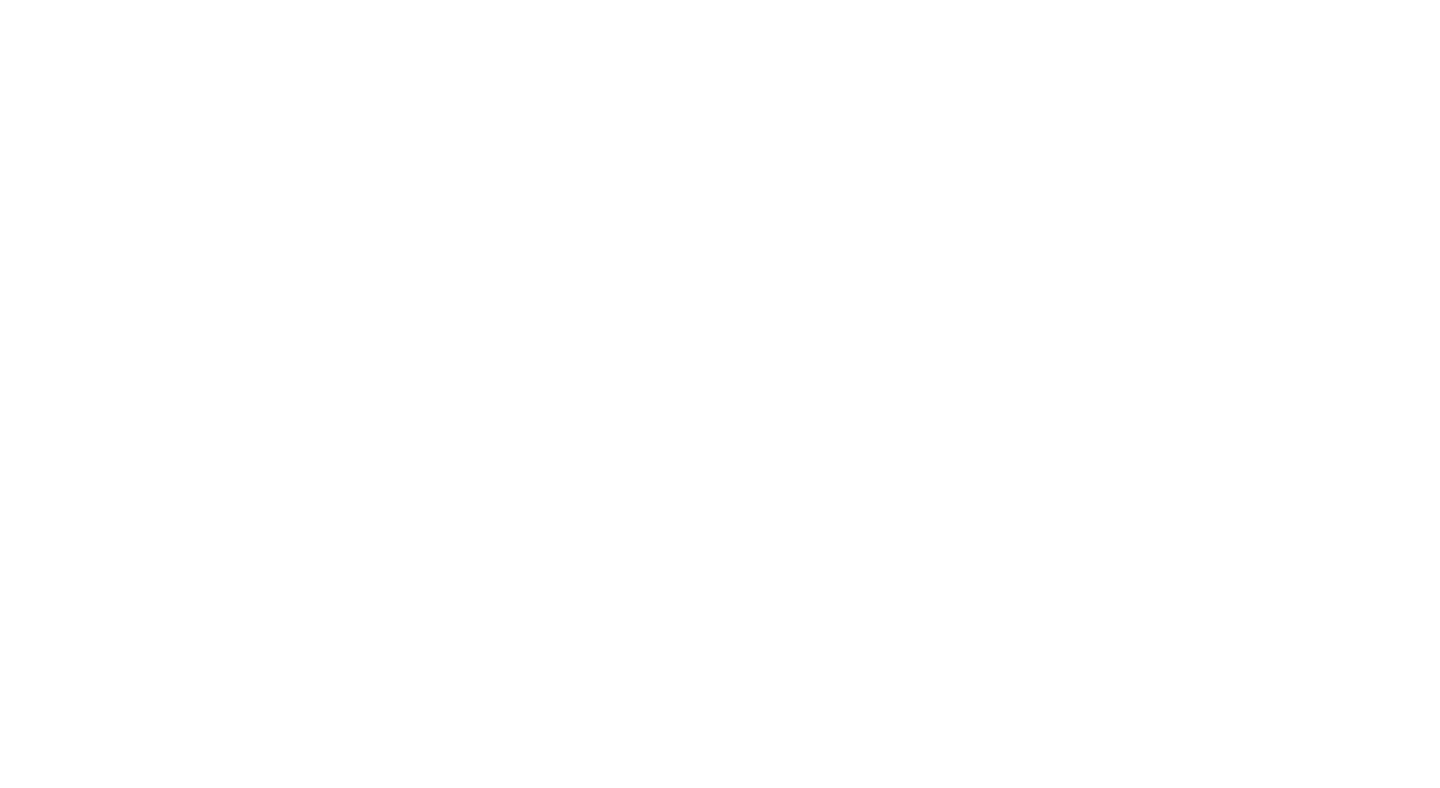 scroll, scrollTop: 0, scrollLeft: 0, axis: both 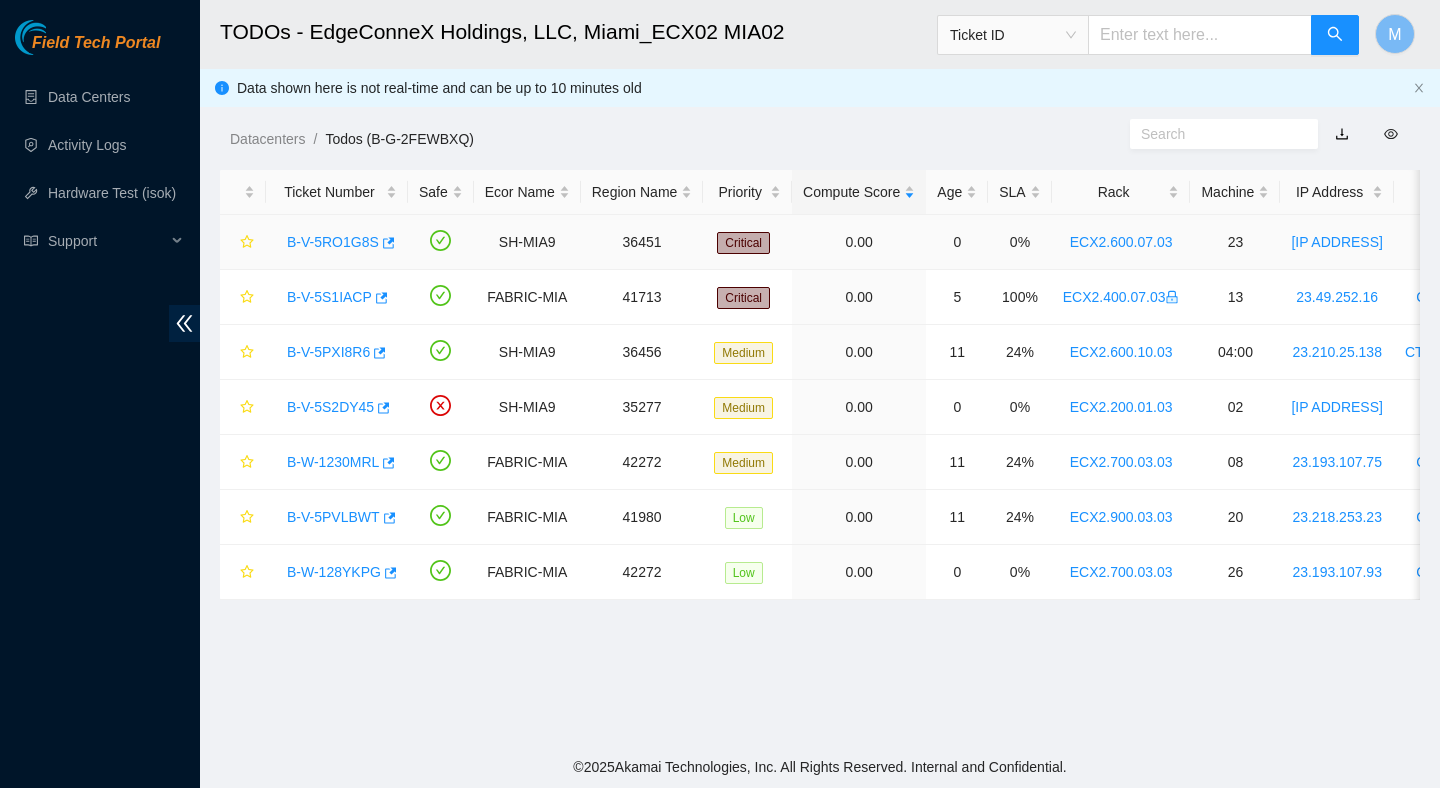 click on "B-V-5RO1G8S" at bounding box center (333, 242) 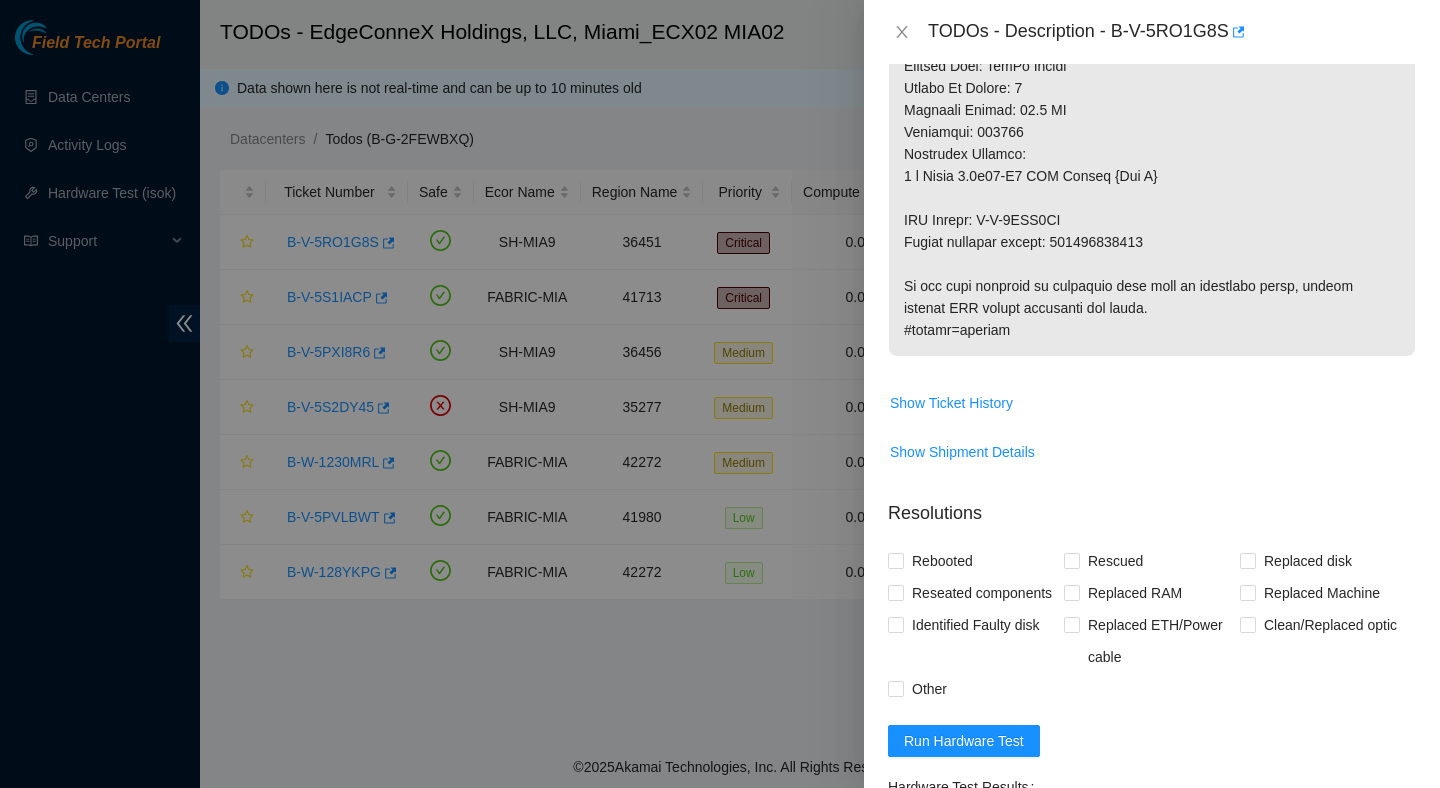 scroll, scrollTop: 1334, scrollLeft: 0, axis: vertical 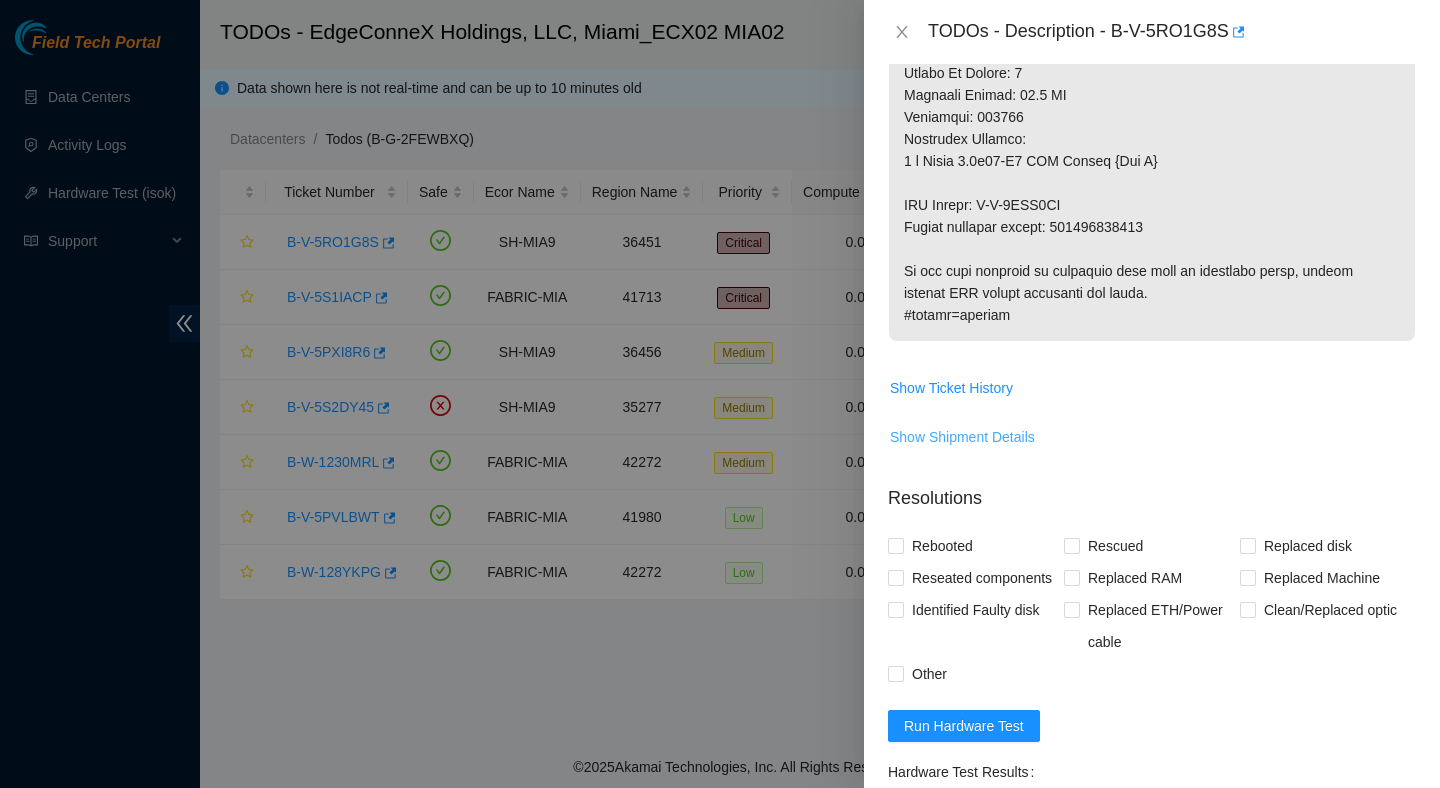 click on "Show Shipment Details" at bounding box center (962, 437) 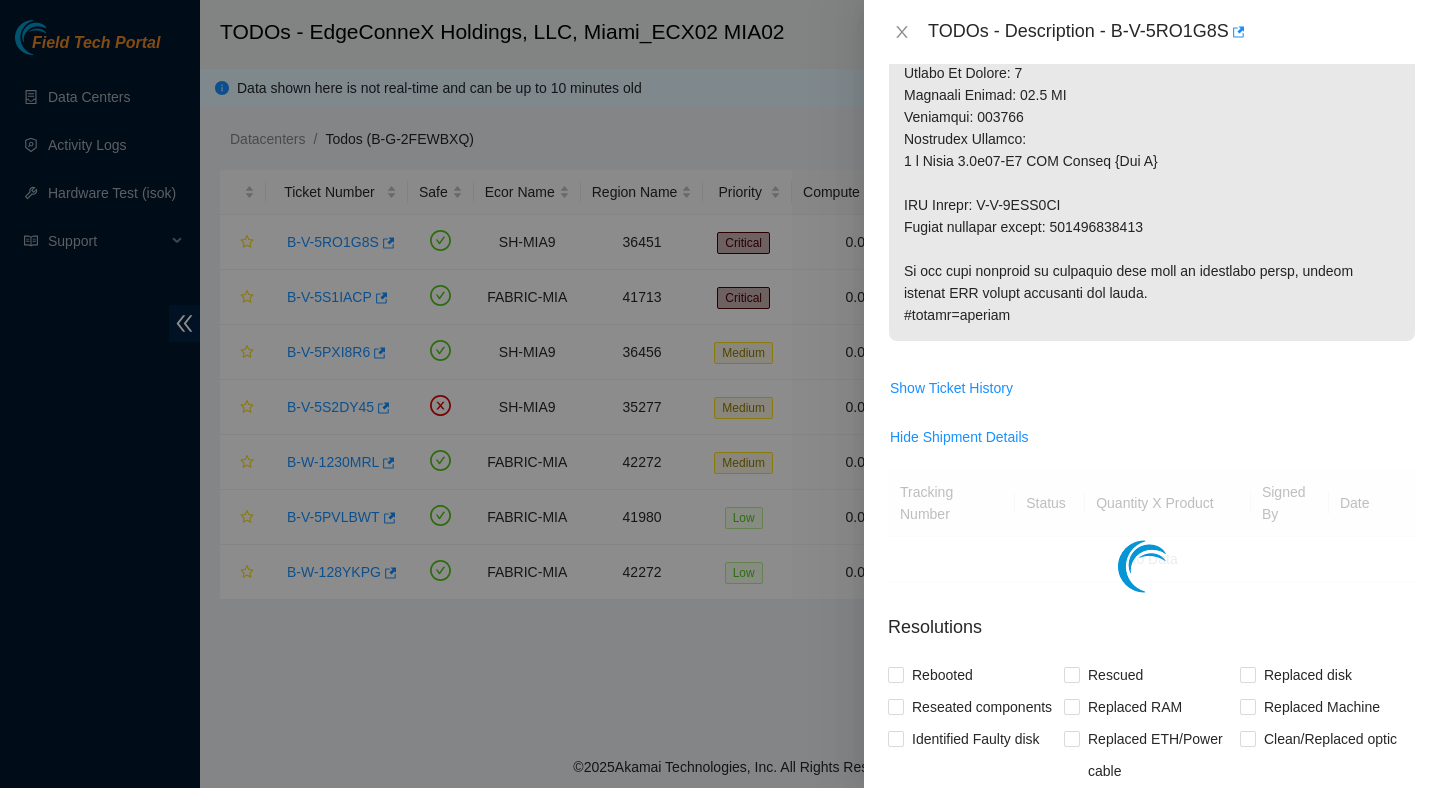 scroll, scrollTop: 1387, scrollLeft: 0, axis: vertical 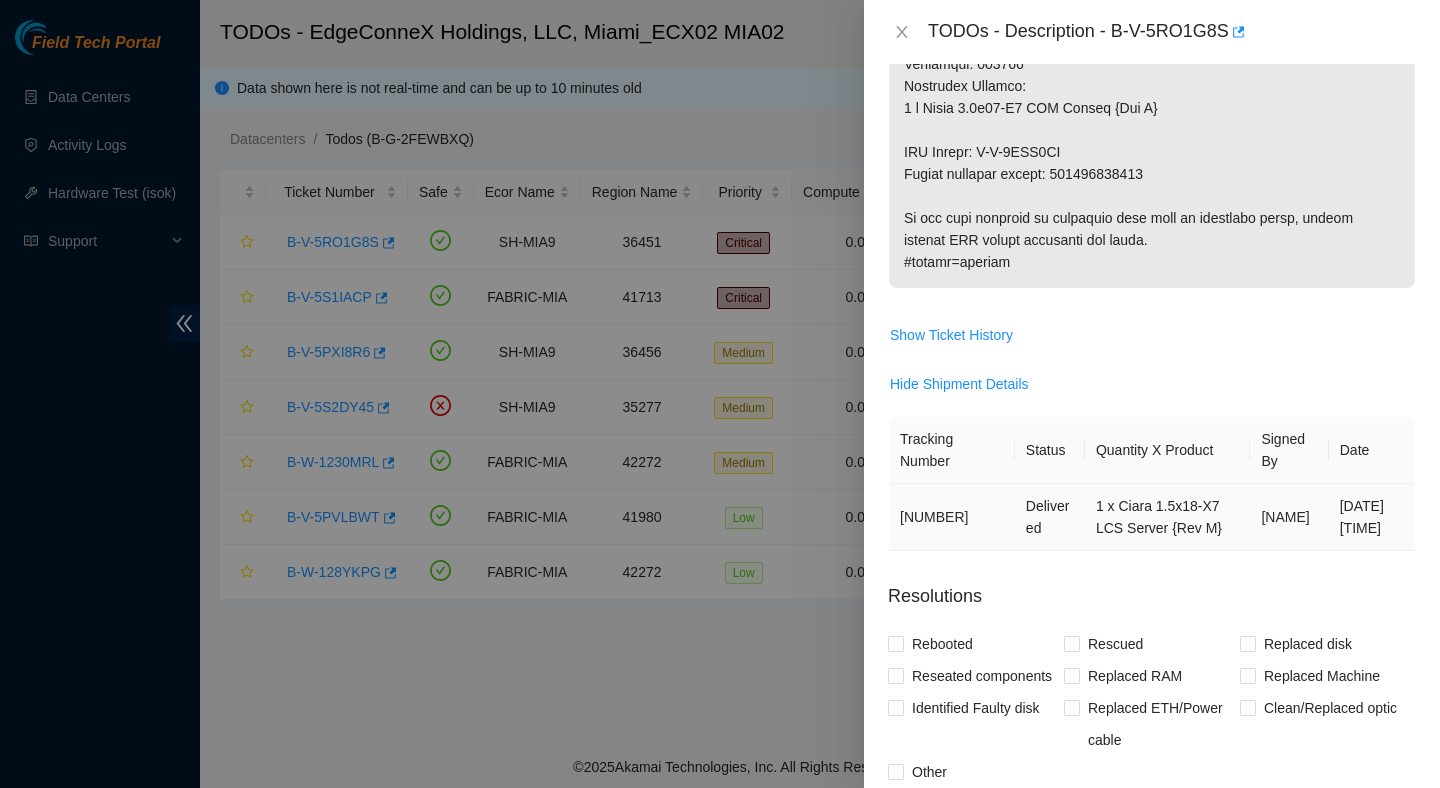 click on "[NUMBER]" at bounding box center [952, 517] 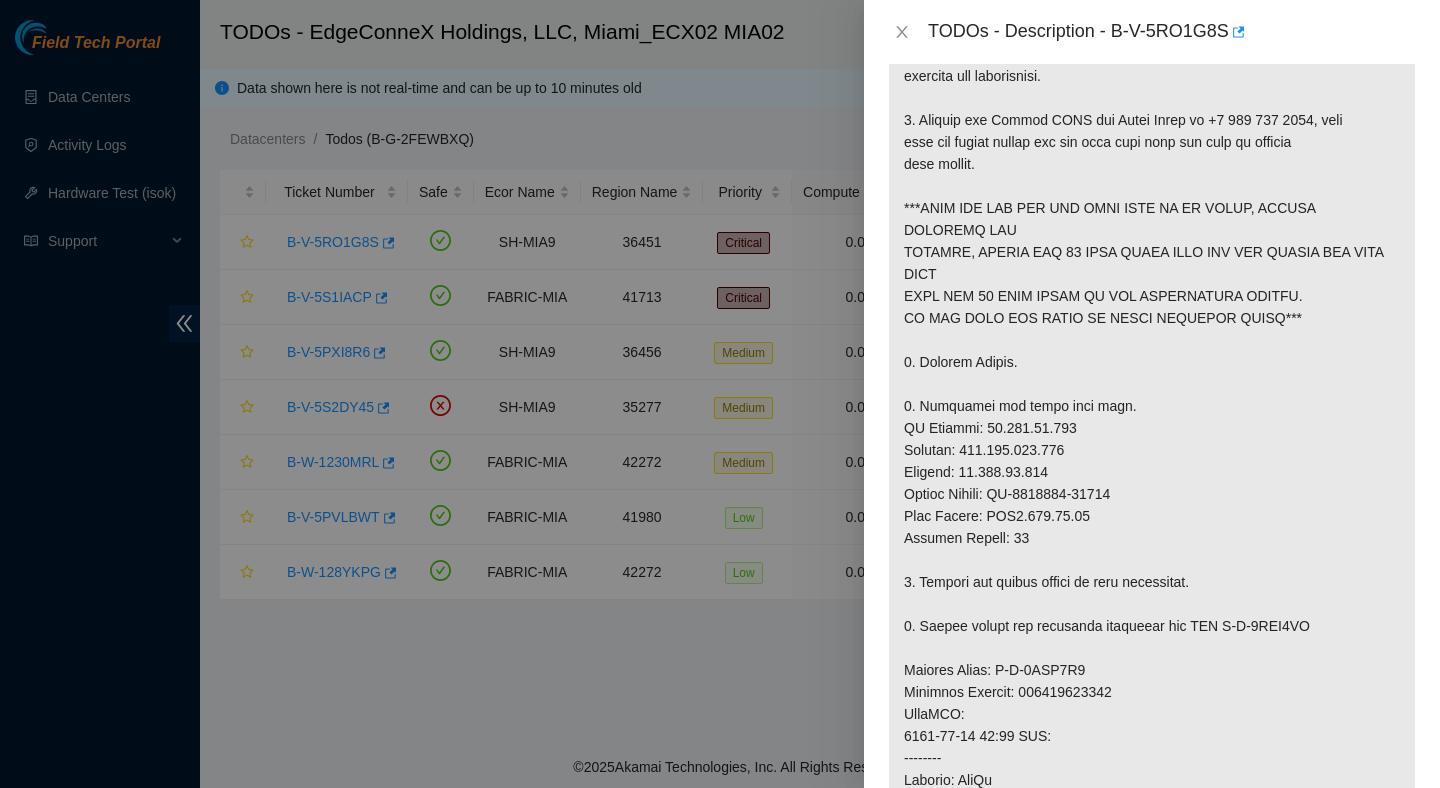 scroll, scrollTop: 0, scrollLeft: 0, axis: both 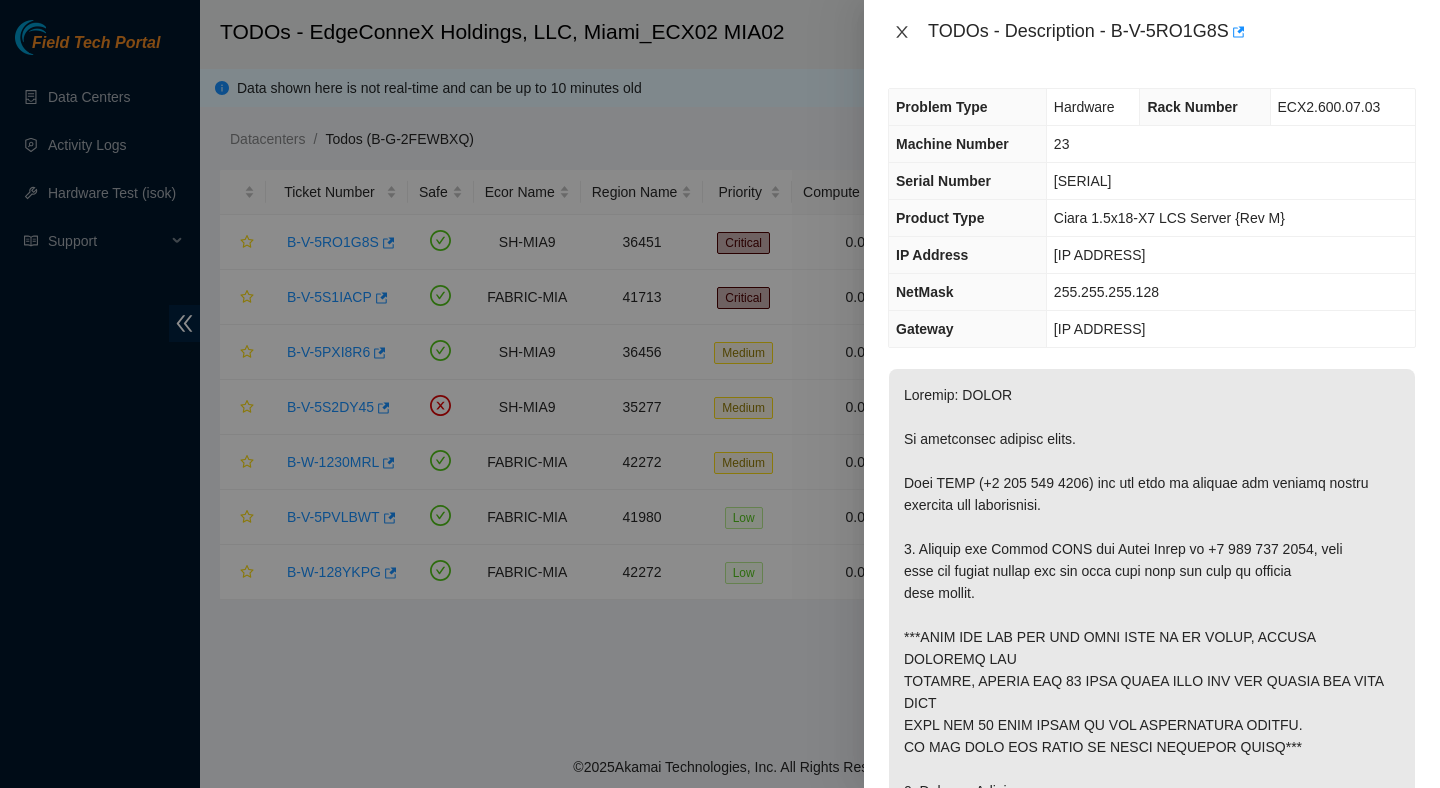 click 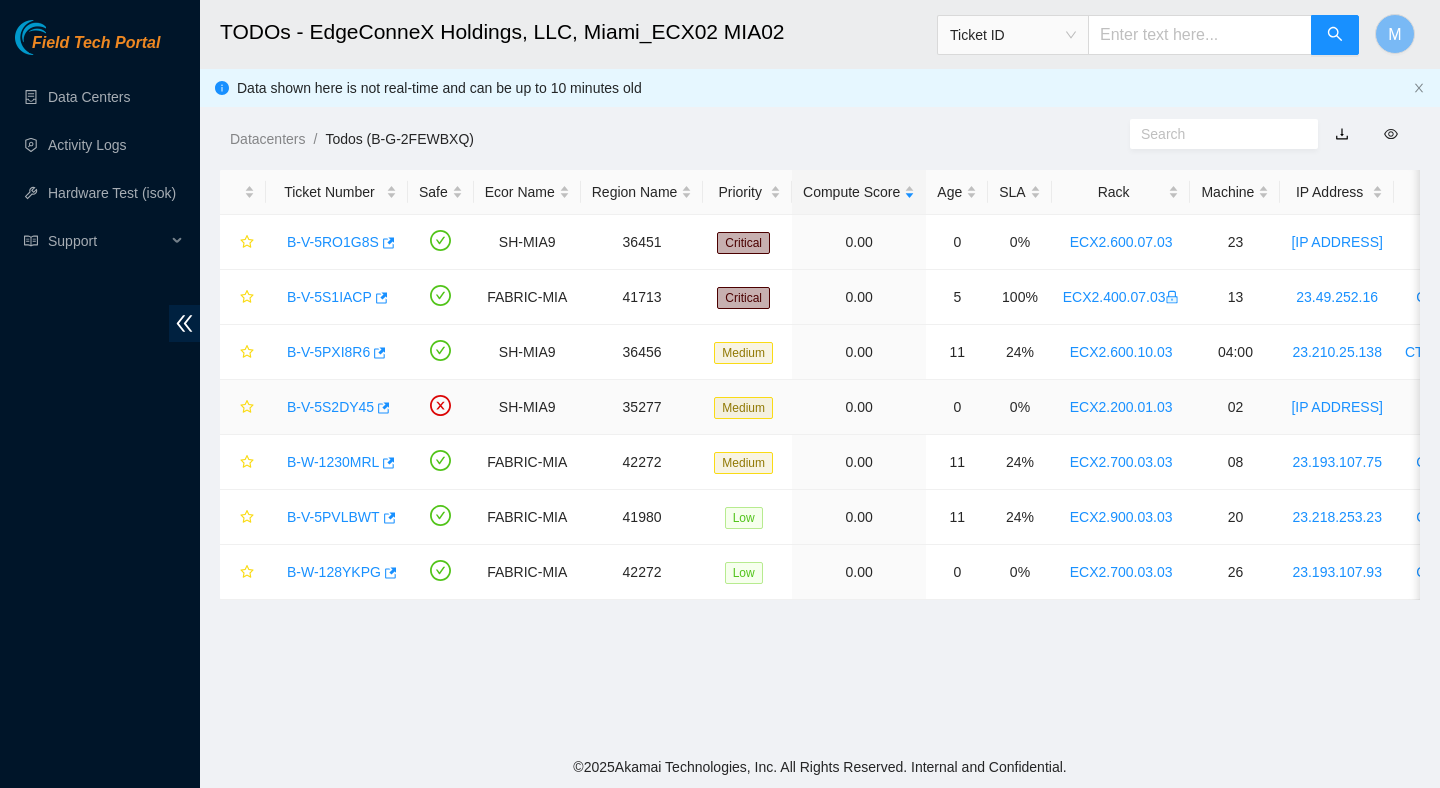 click on "B-V-5S2DY45" at bounding box center (330, 407) 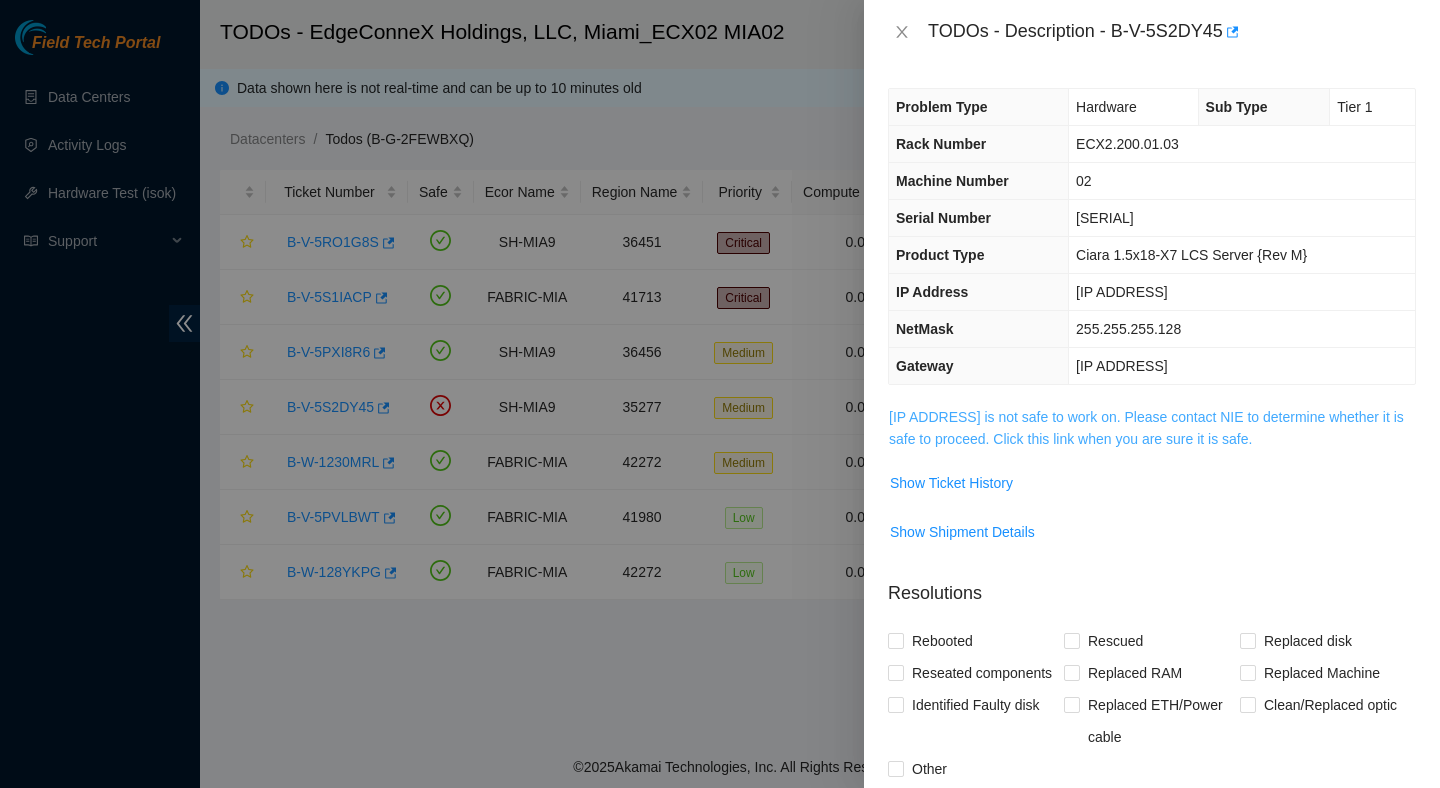 click on "[IP ADDRESS] is not safe to work on. Please contact NIE to determine whether it is safe to proceed. Click this link when you are sure it is safe." at bounding box center (1146, 428) 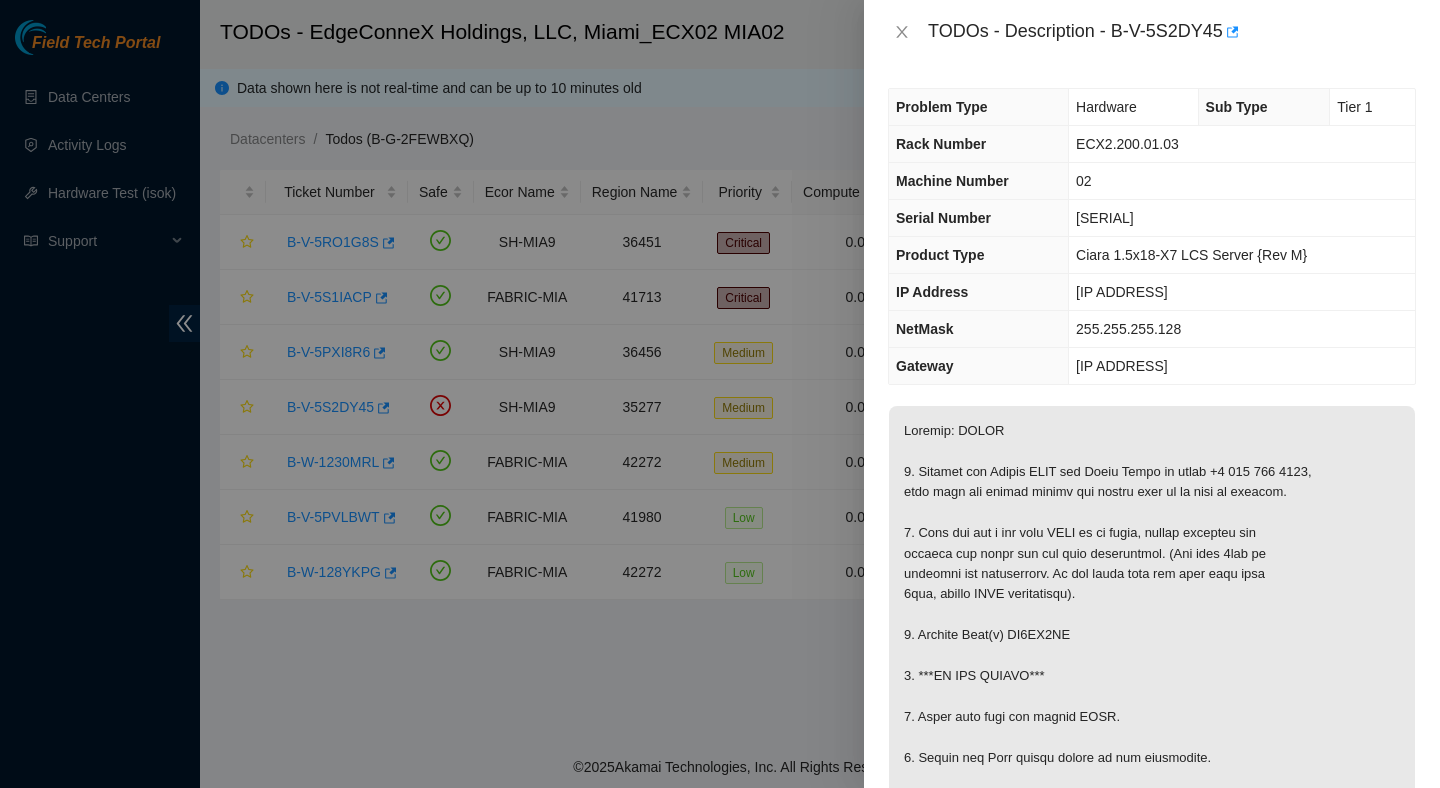 scroll, scrollTop: 122, scrollLeft: 0, axis: vertical 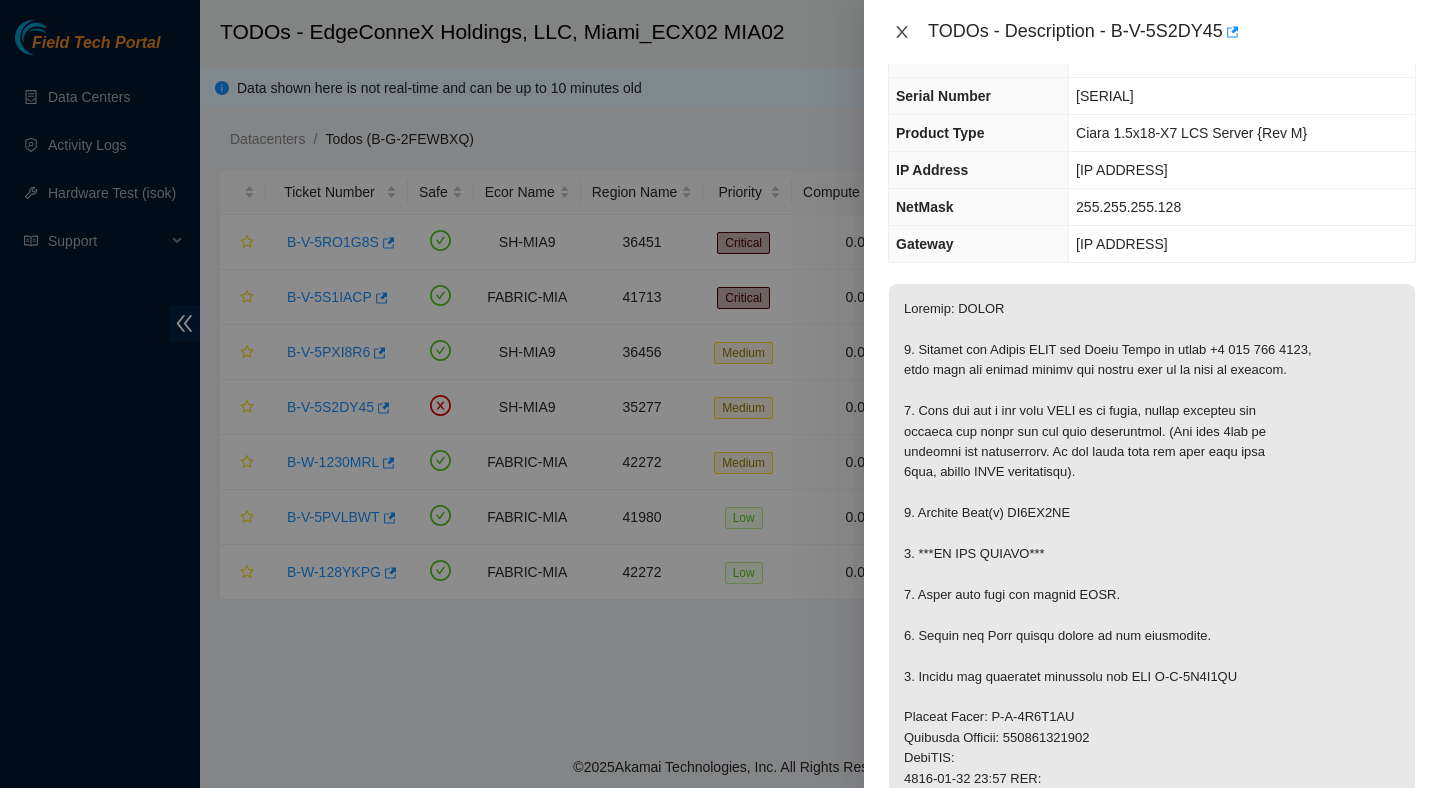 click 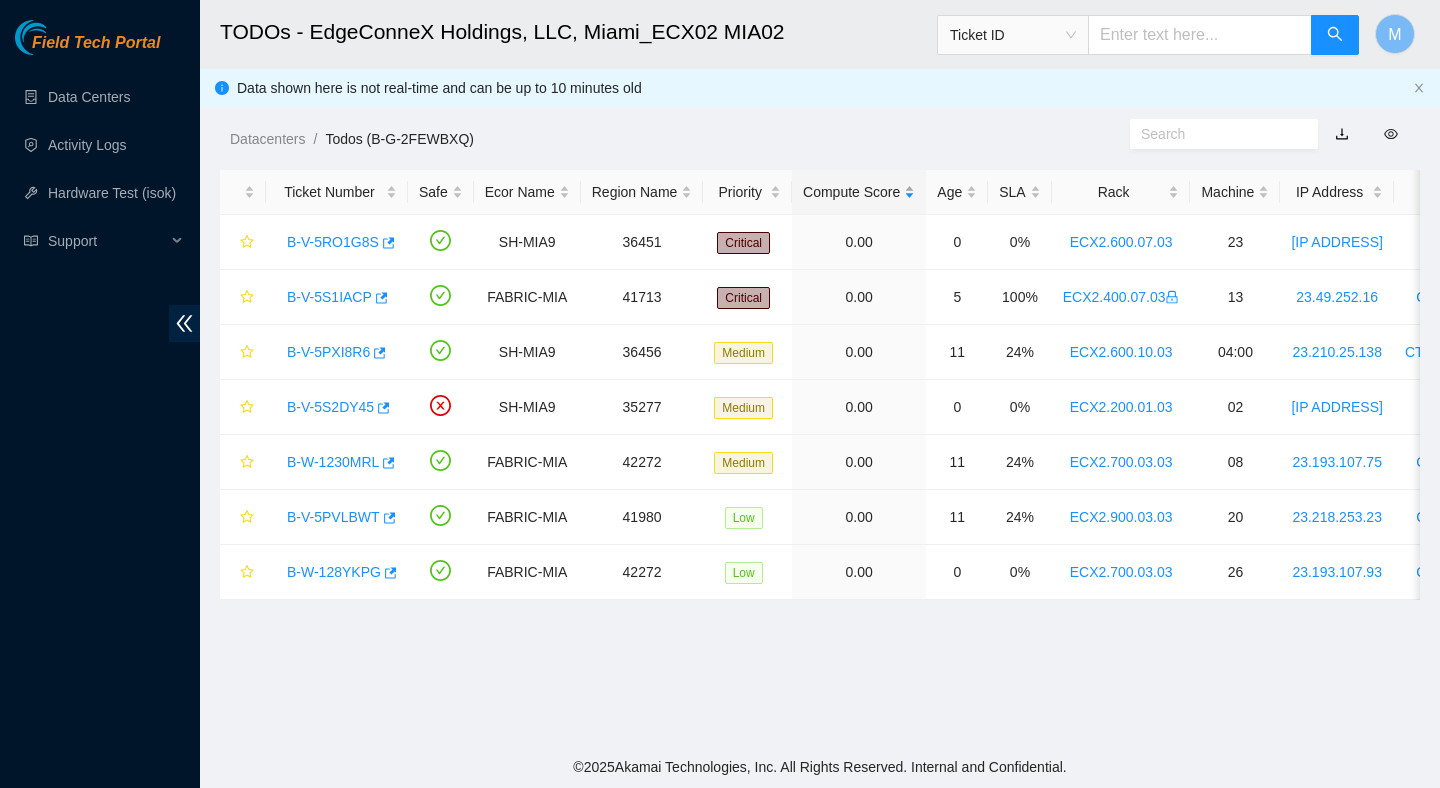 scroll, scrollTop: 166, scrollLeft: 0, axis: vertical 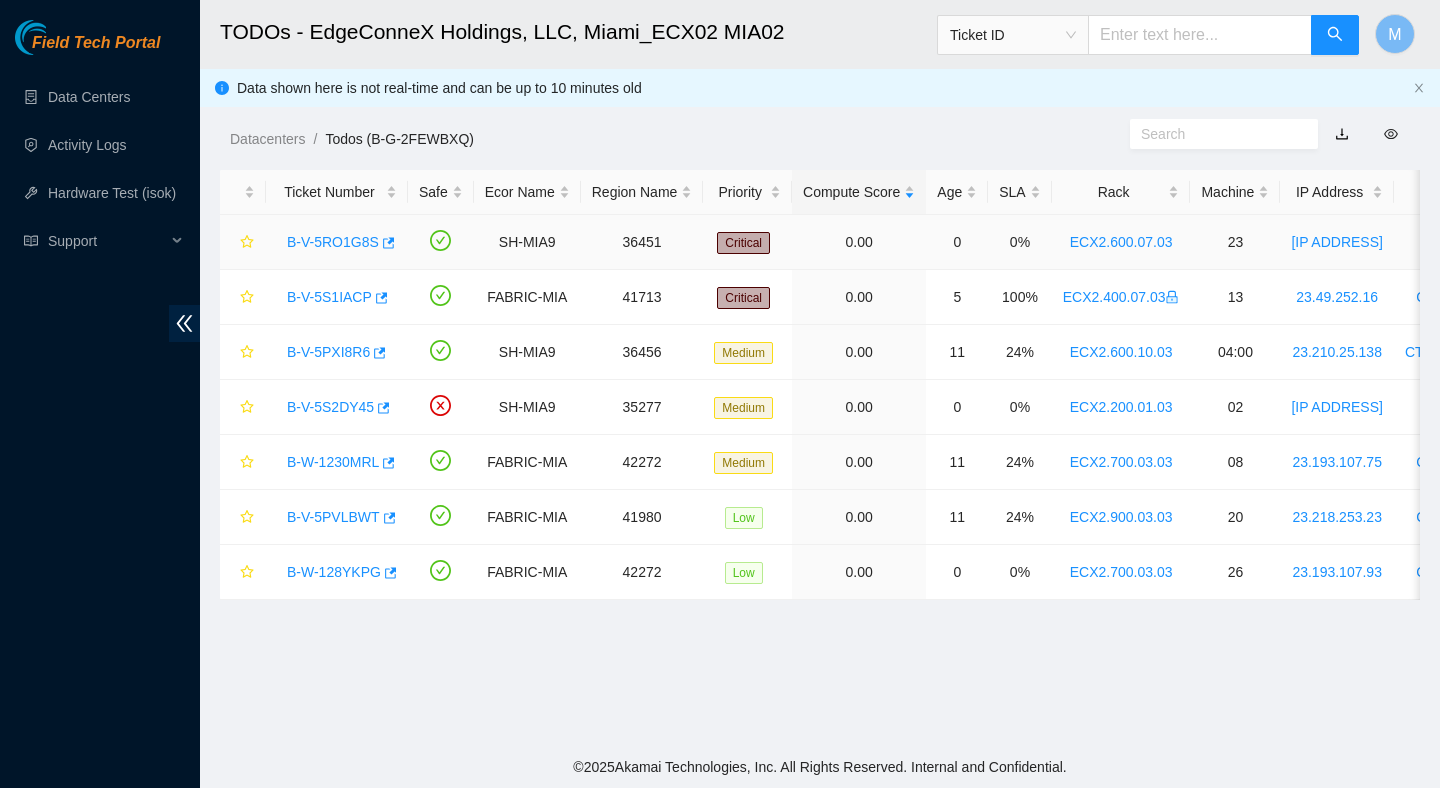 click on "B-V-5RO1G8S" at bounding box center [333, 242] 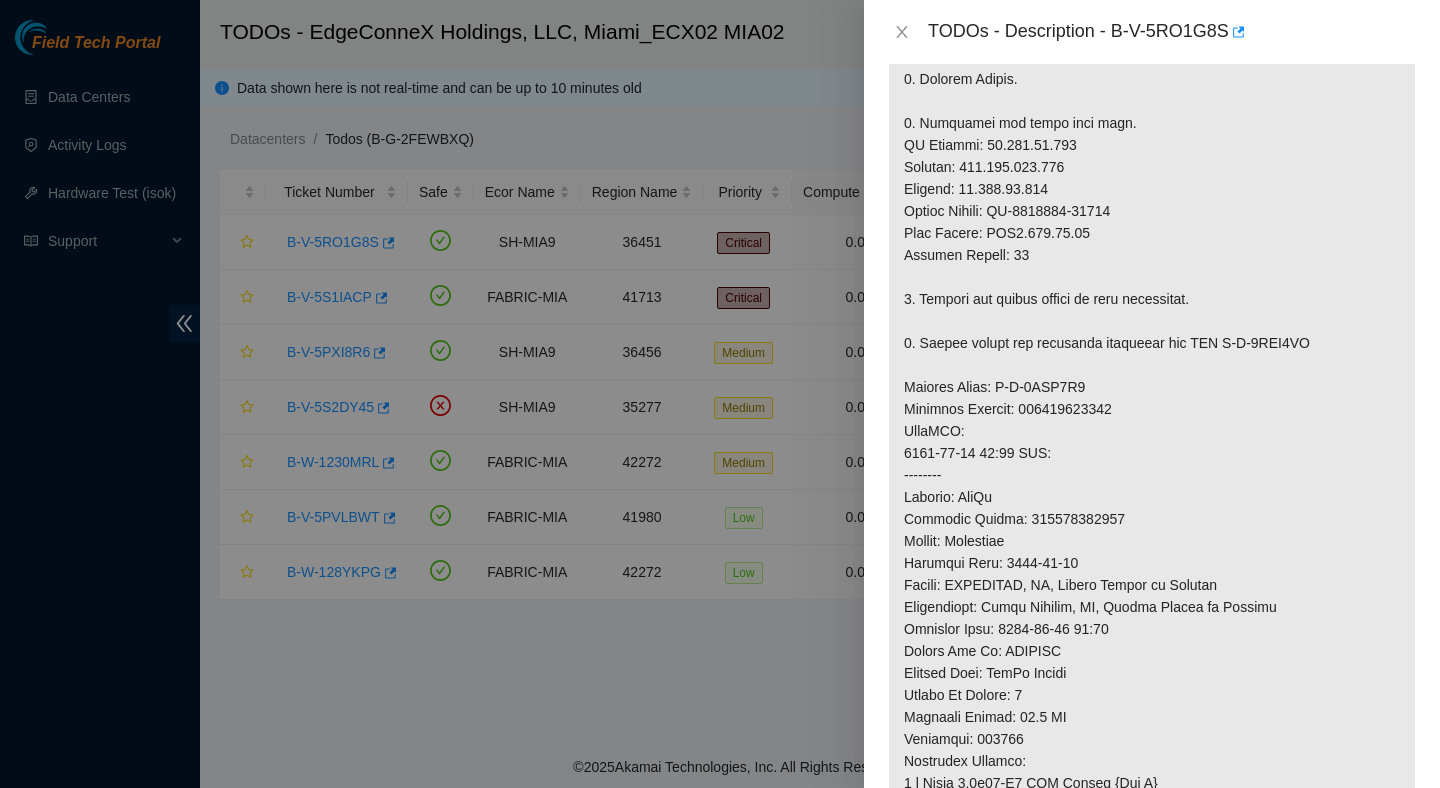 scroll, scrollTop: 707, scrollLeft: 0, axis: vertical 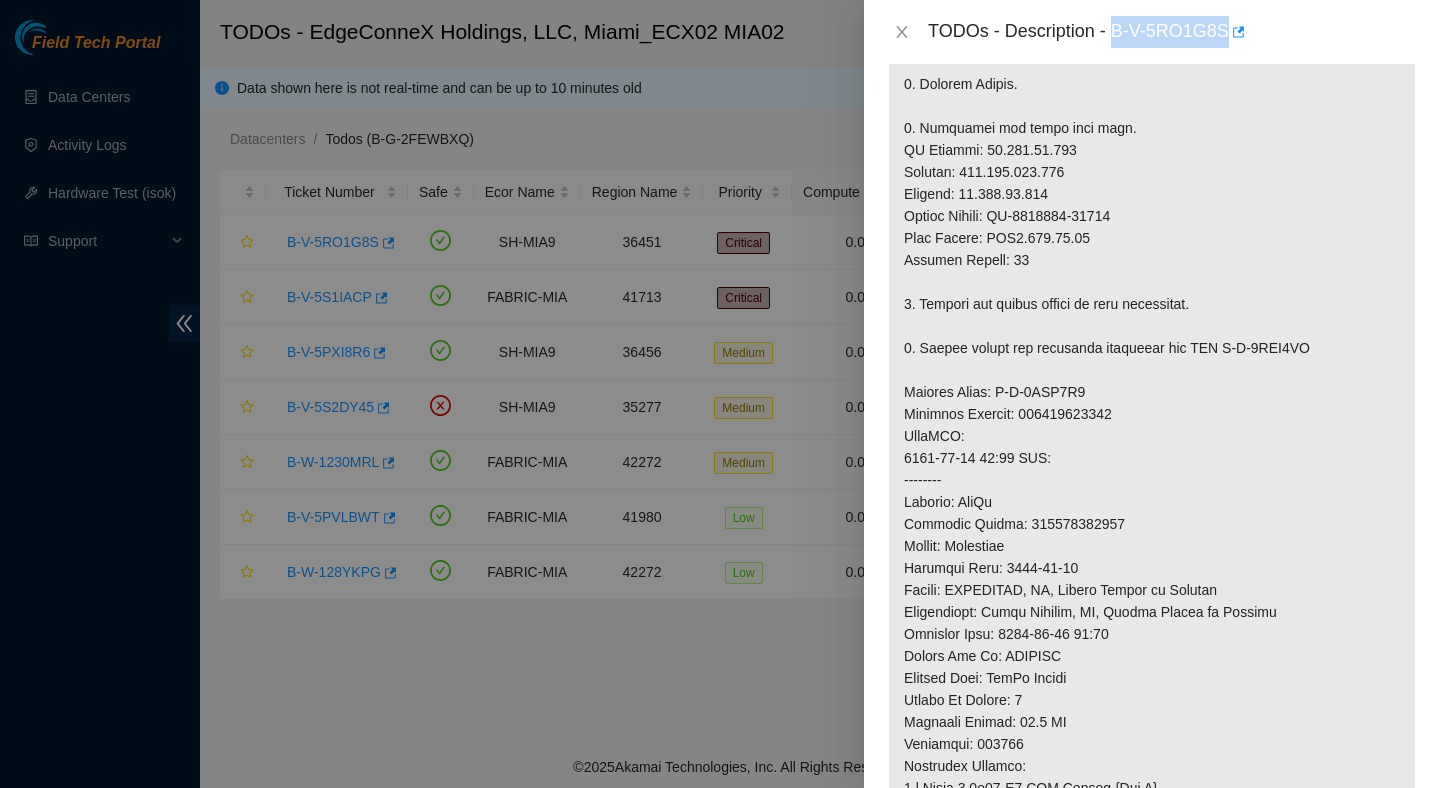 drag, startPoint x: 1115, startPoint y: 32, endPoint x: 1232, endPoint y: 45, distance: 117.72001 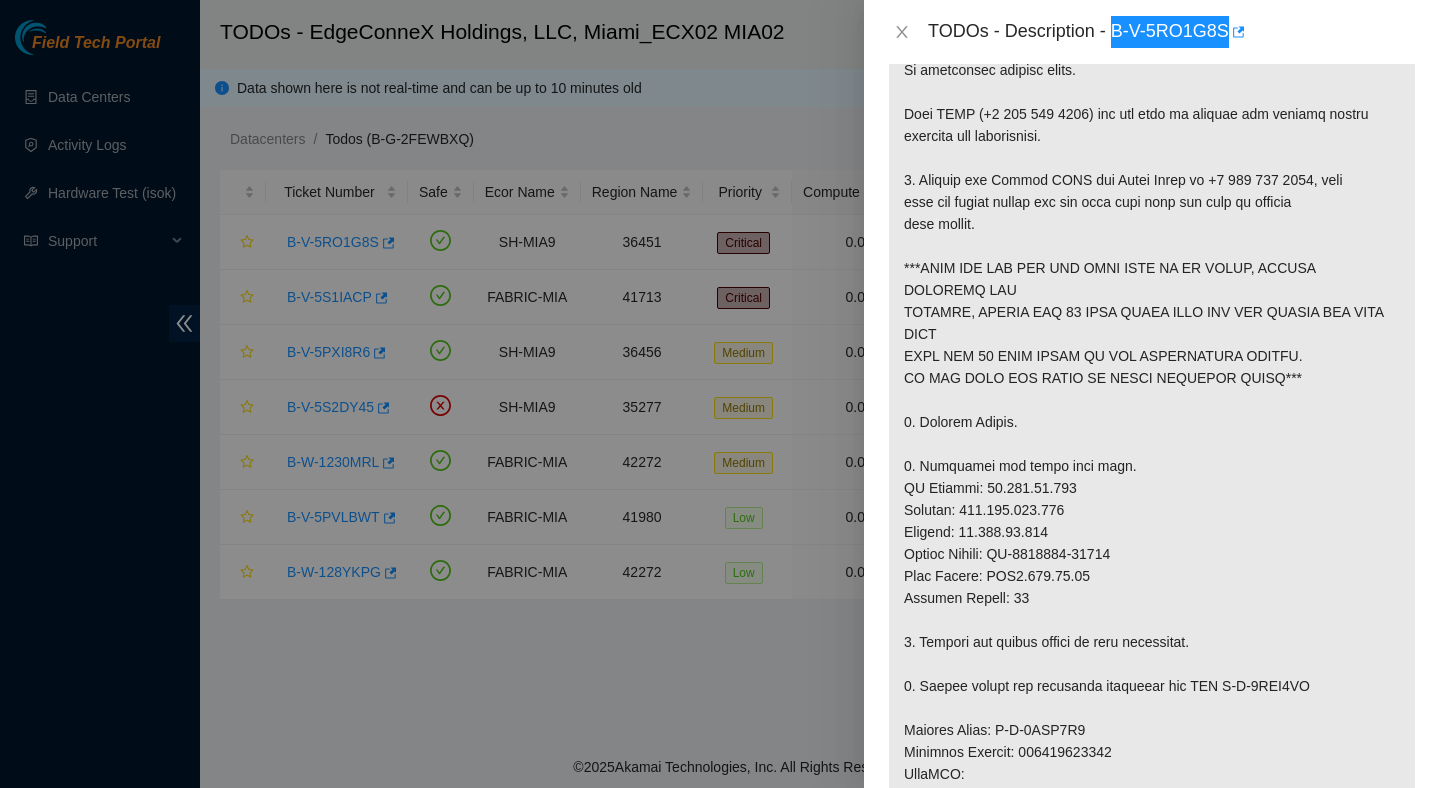scroll, scrollTop: 368, scrollLeft: 0, axis: vertical 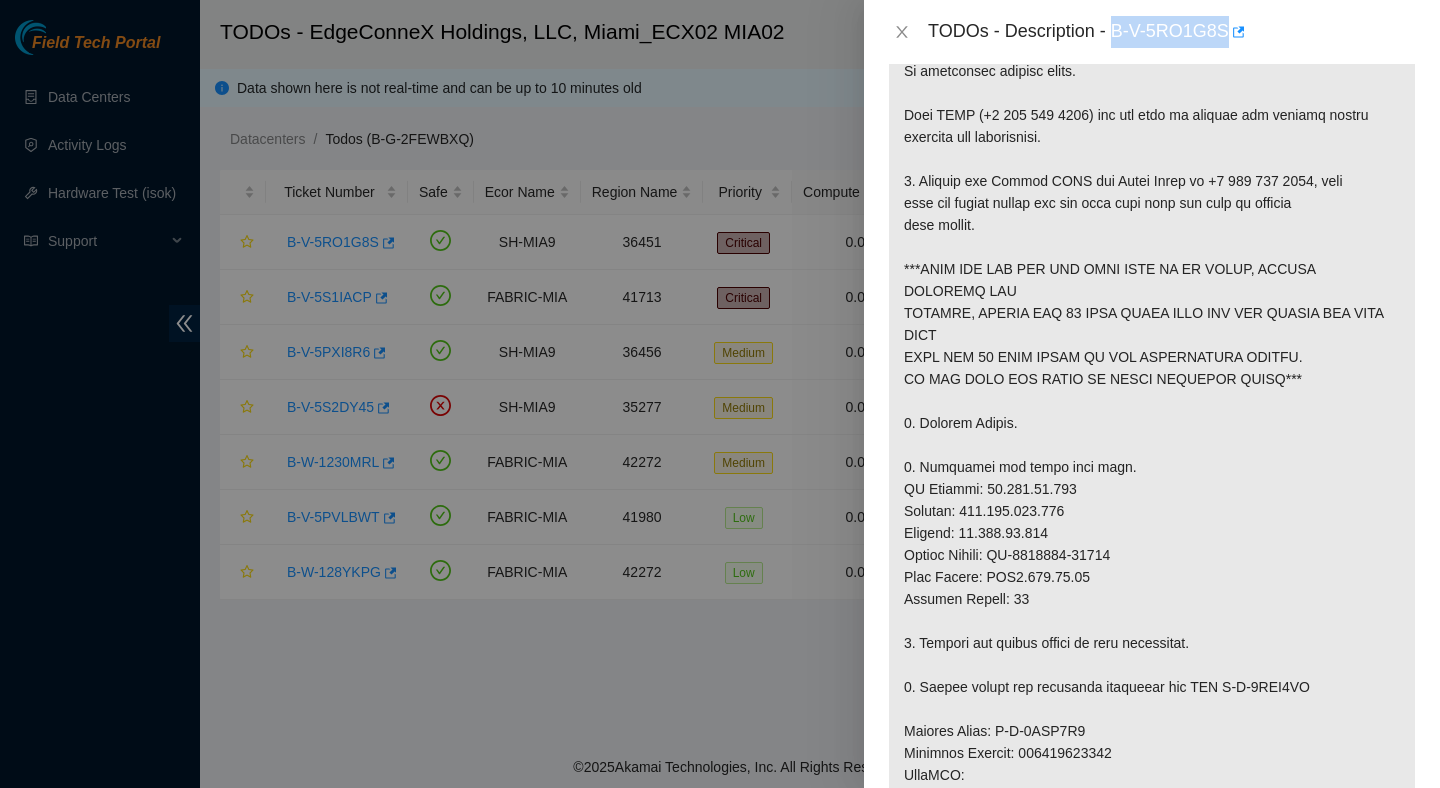 click at bounding box center [1152, 654] 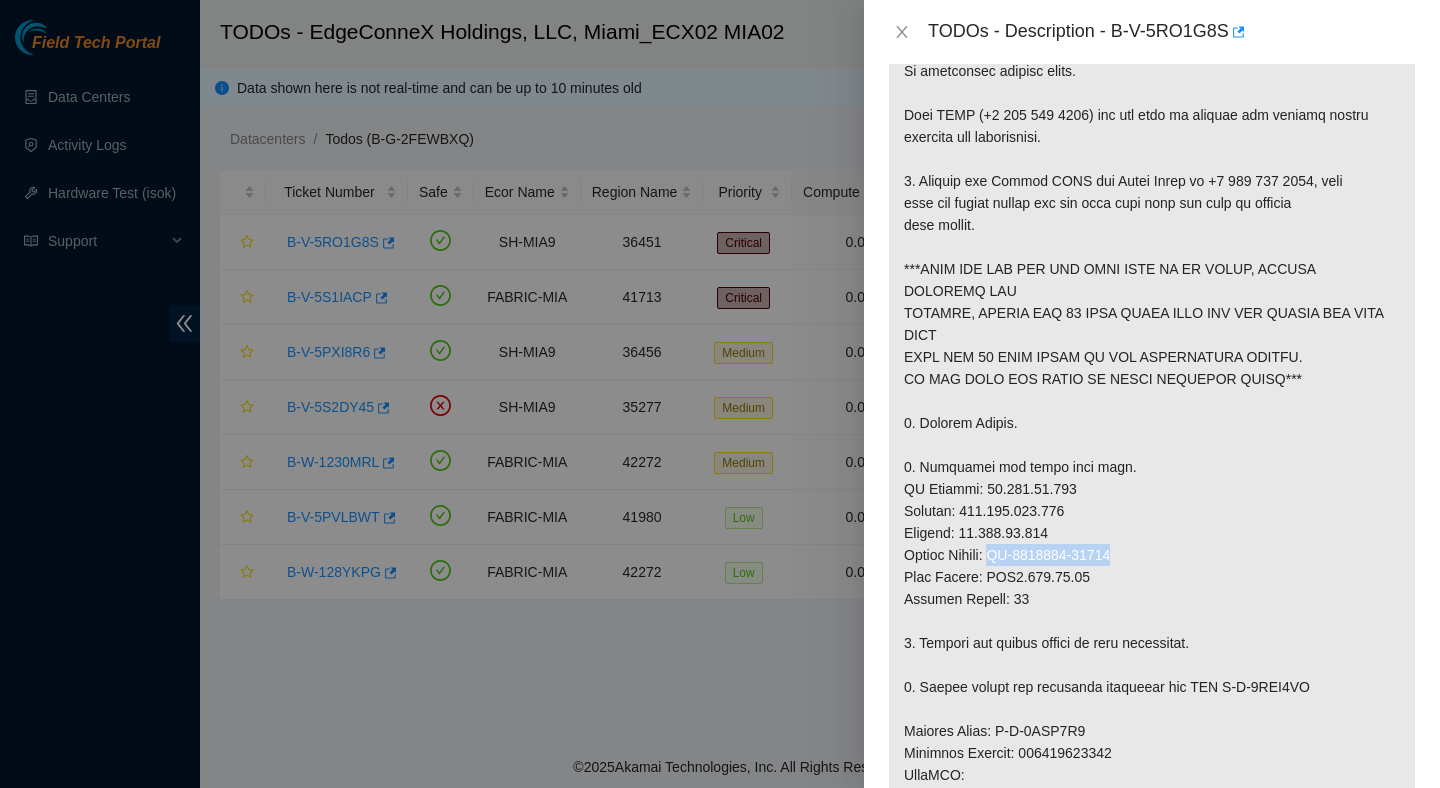 drag, startPoint x: 1147, startPoint y: 550, endPoint x: 1005, endPoint y: 551, distance: 142.00352 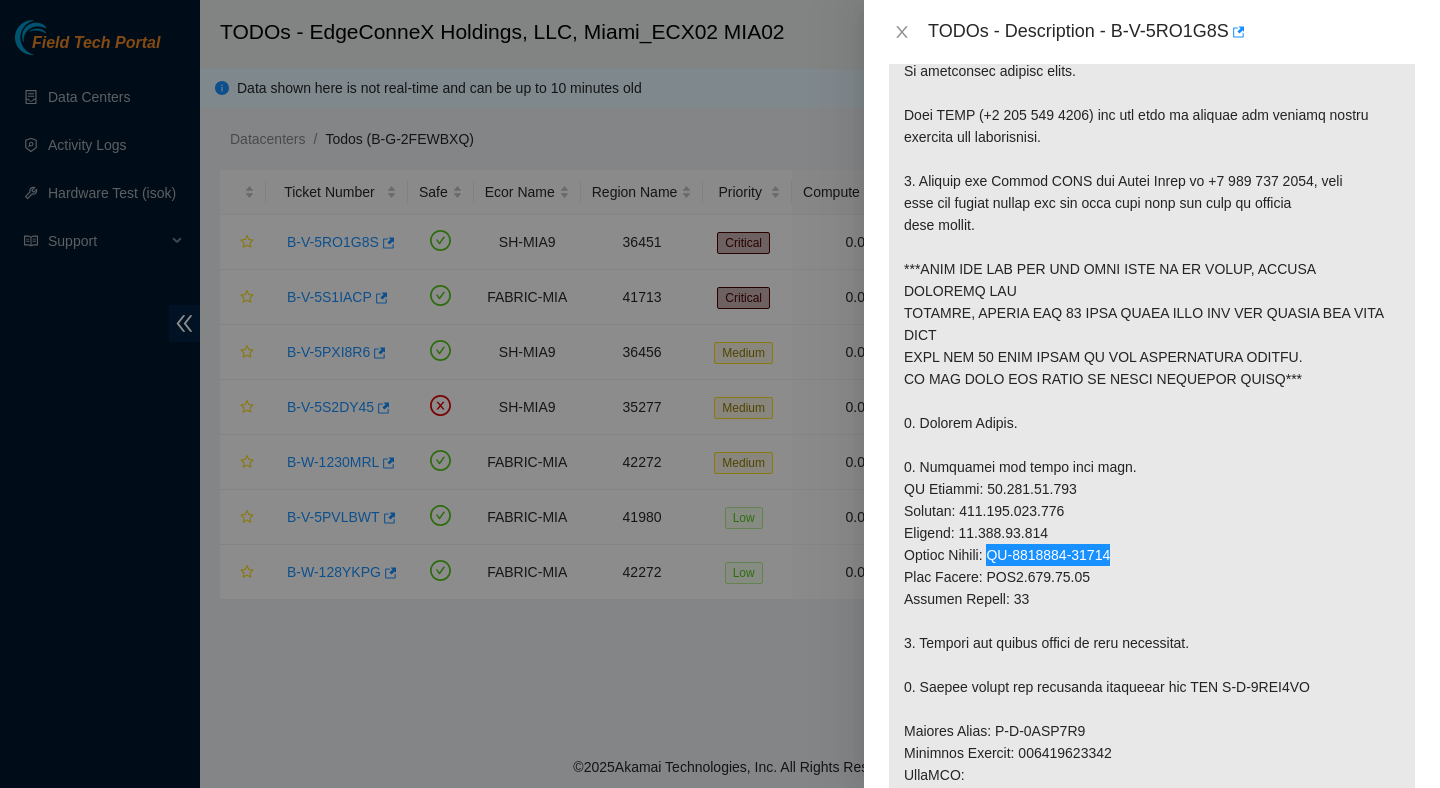 scroll, scrollTop: 0, scrollLeft: 0, axis: both 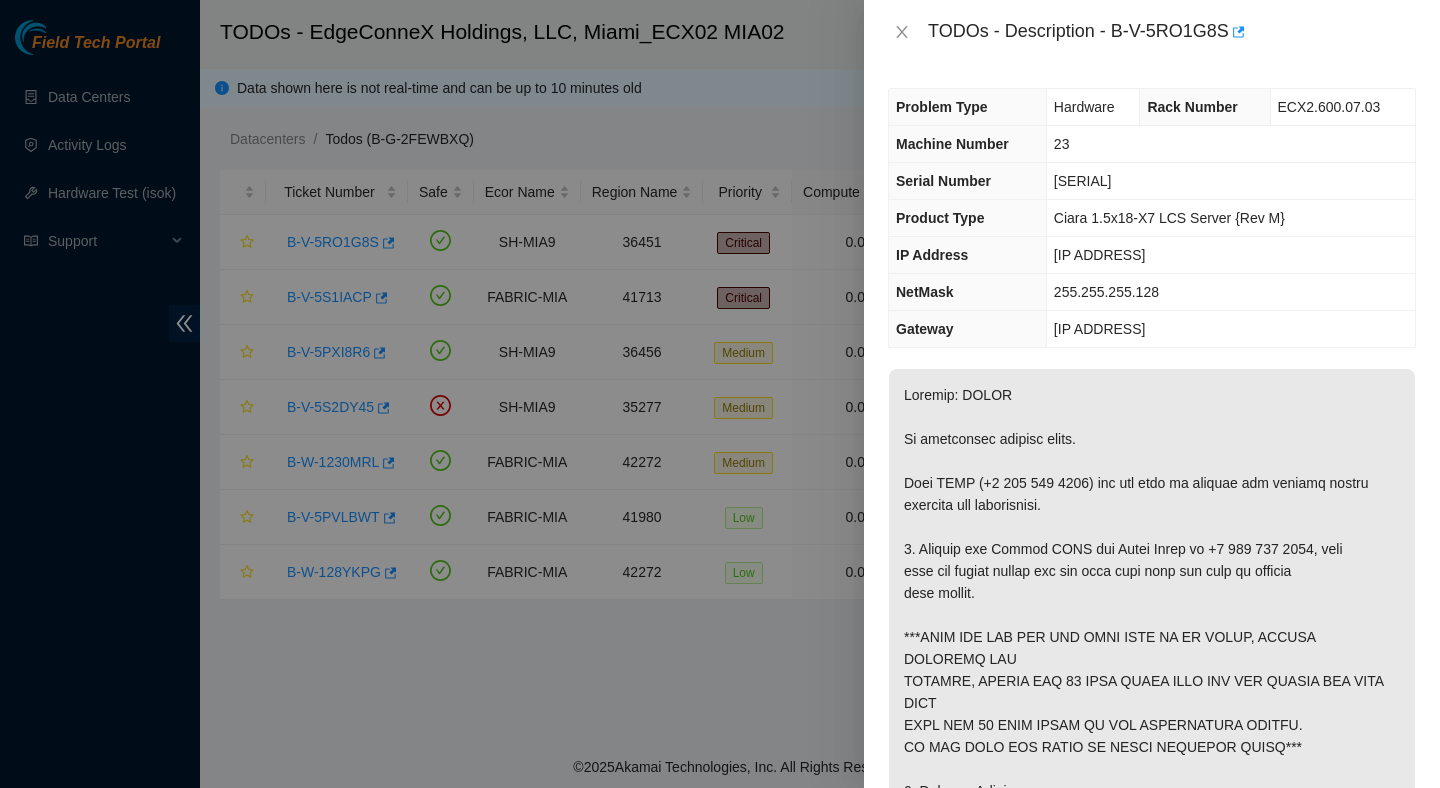 drag, startPoint x: 1211, startPoint y: 179, endPoint x: 1053, endPoint y: 178, distance: 158.00316 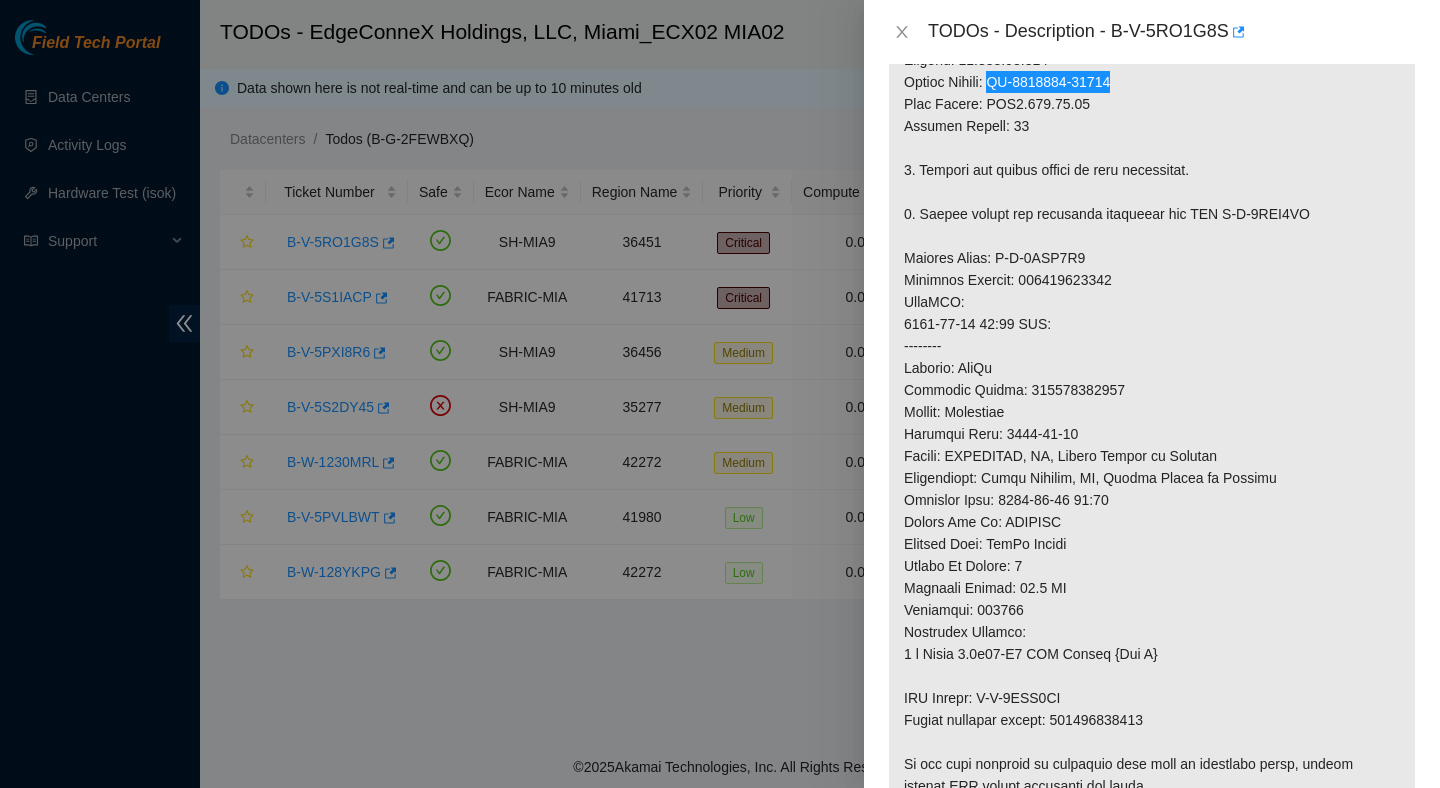scroll, scrollTop: 843, scrollLeft: 0, axis: vertical 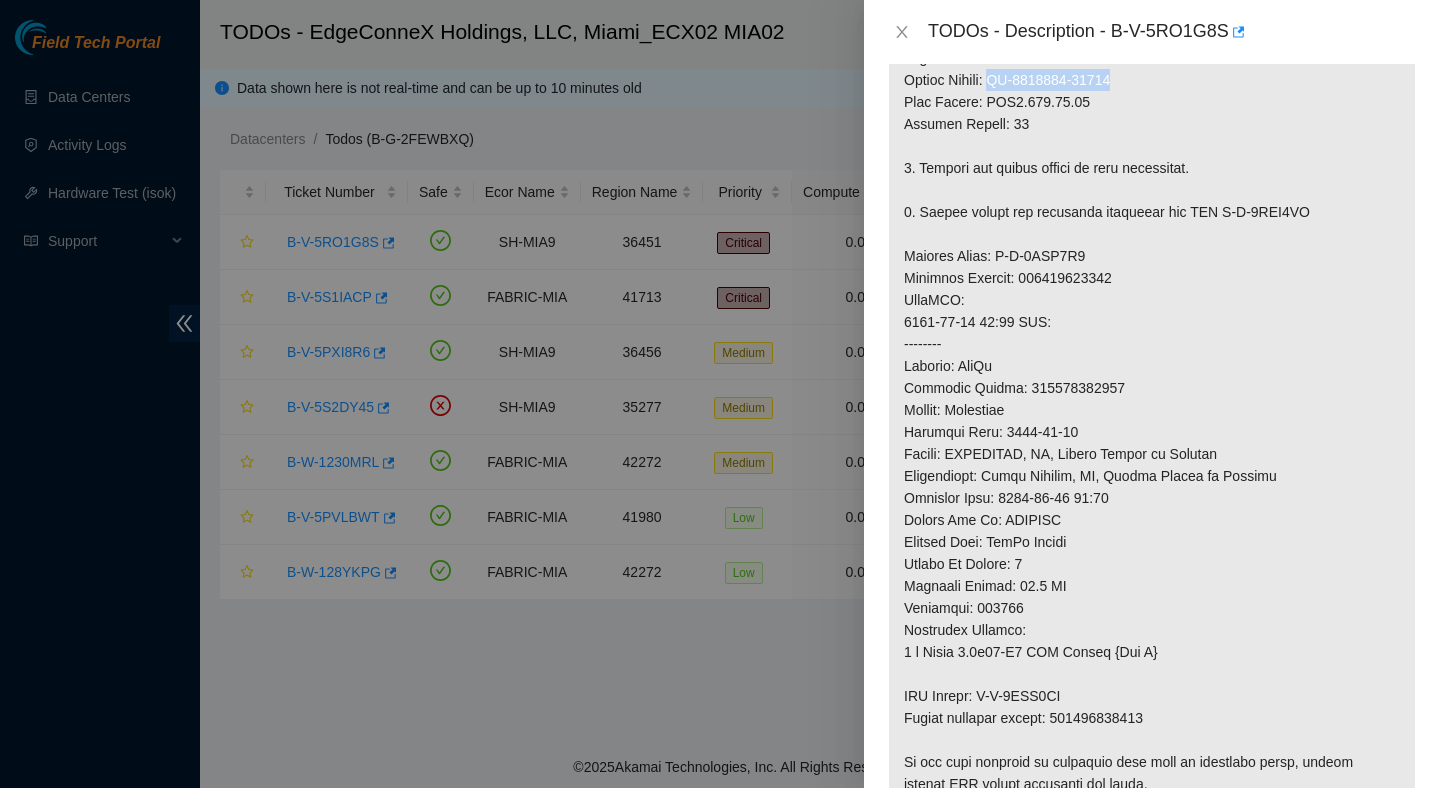 click at bounding box center [1152, 179] 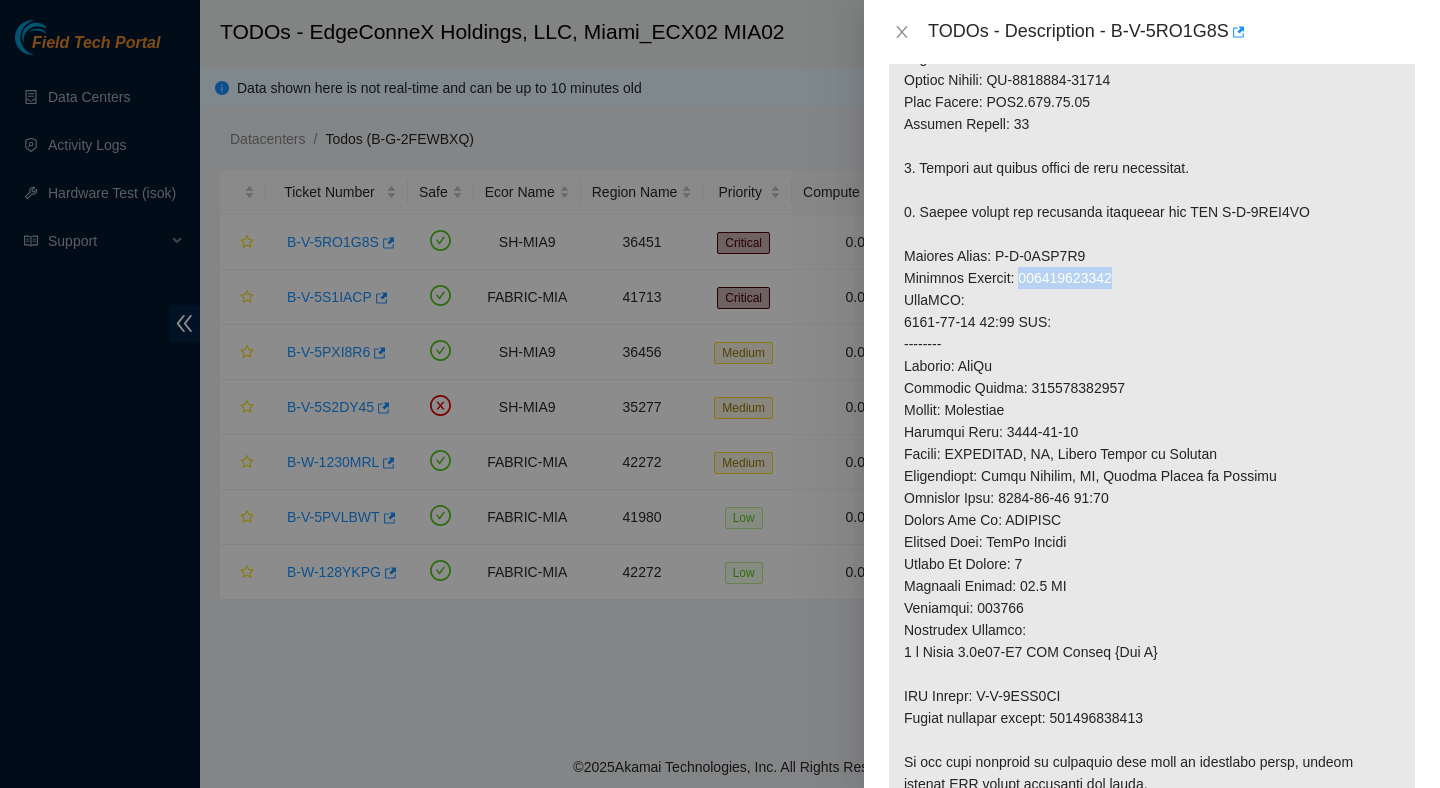 click at bounding box center (1152, 179) 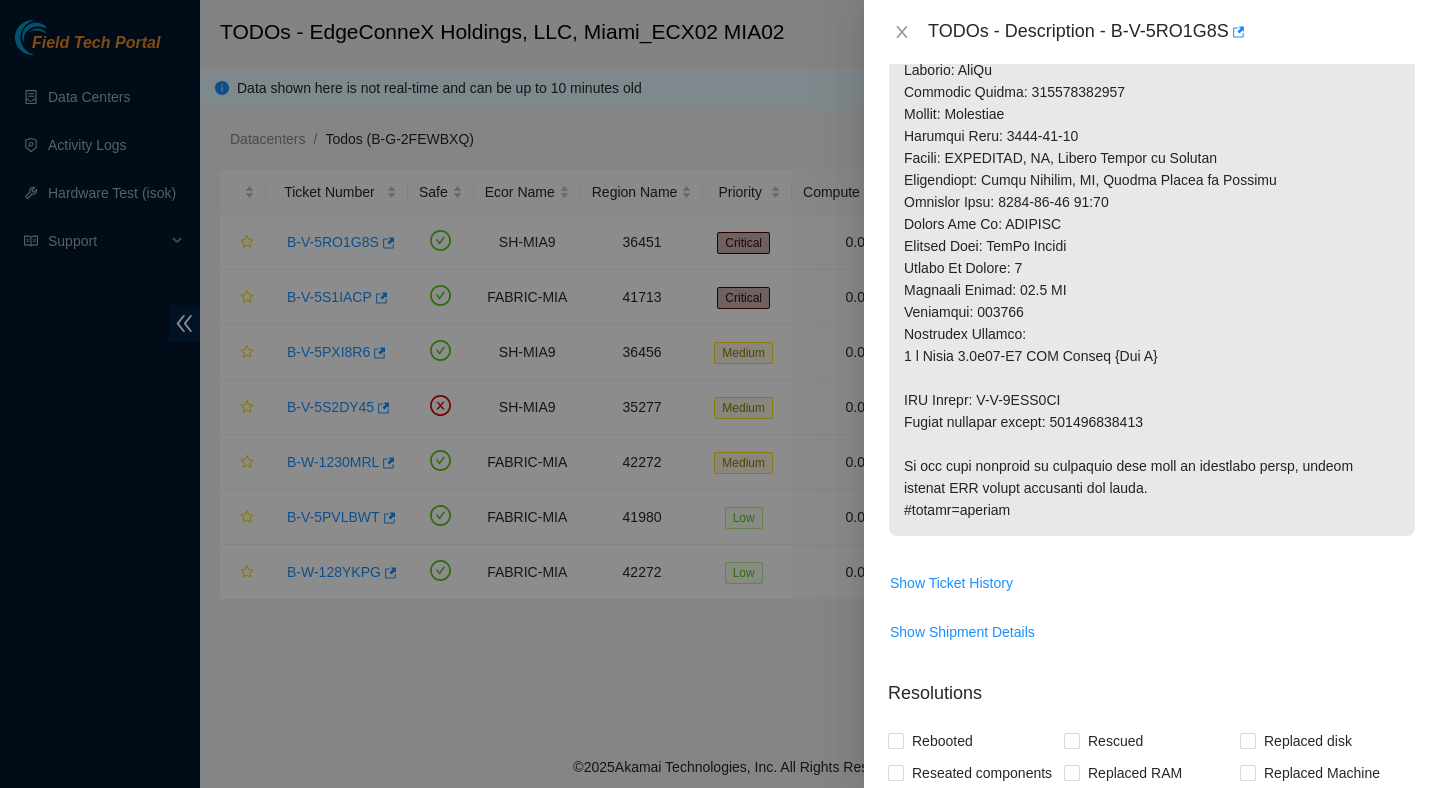 scroll, scrollTop: 1170, scrollLeft: 0, axis: vertical 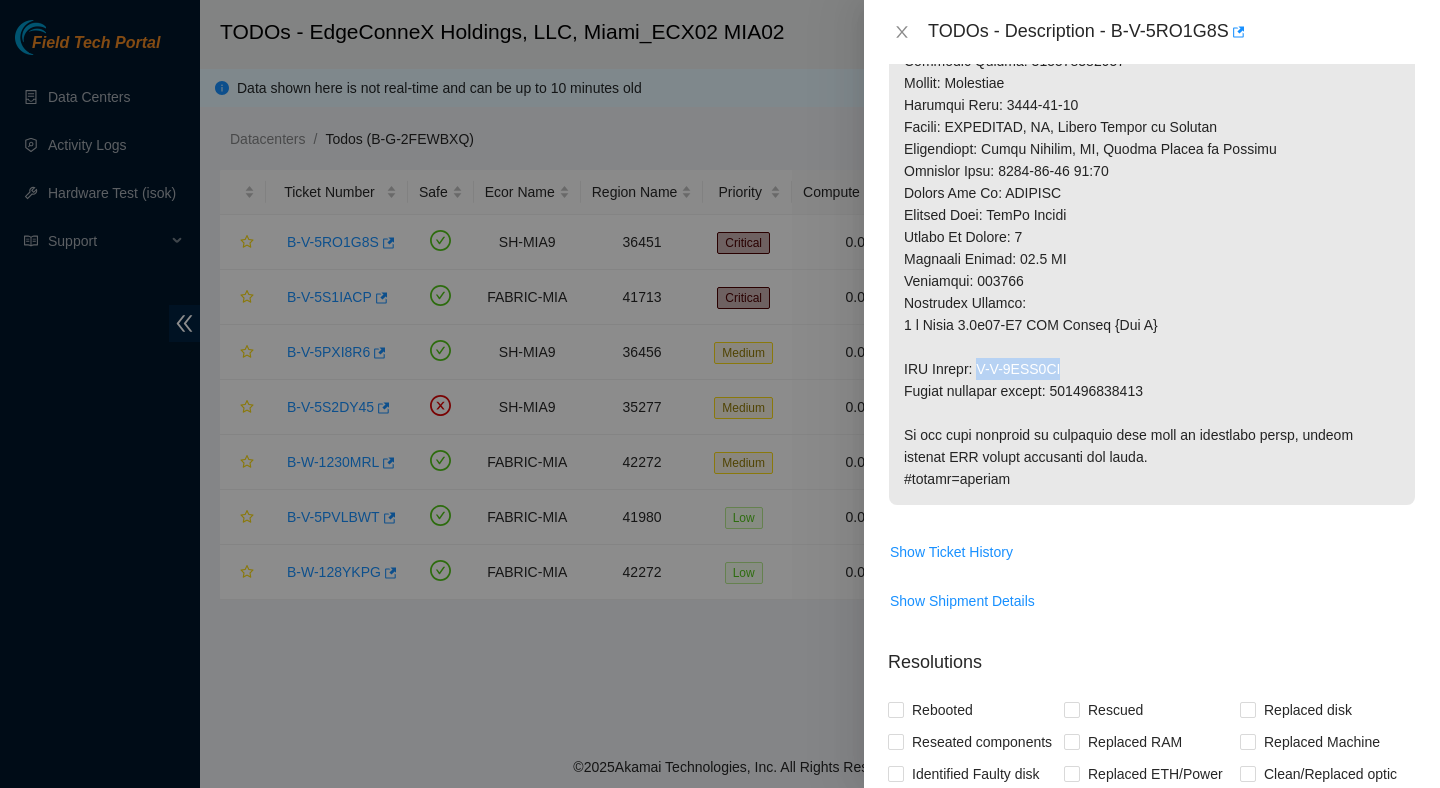 drag, startPoint x: 1092, startPoint y: 366, endPoint x: 991, endPoint y: 363, distance: 101.04455 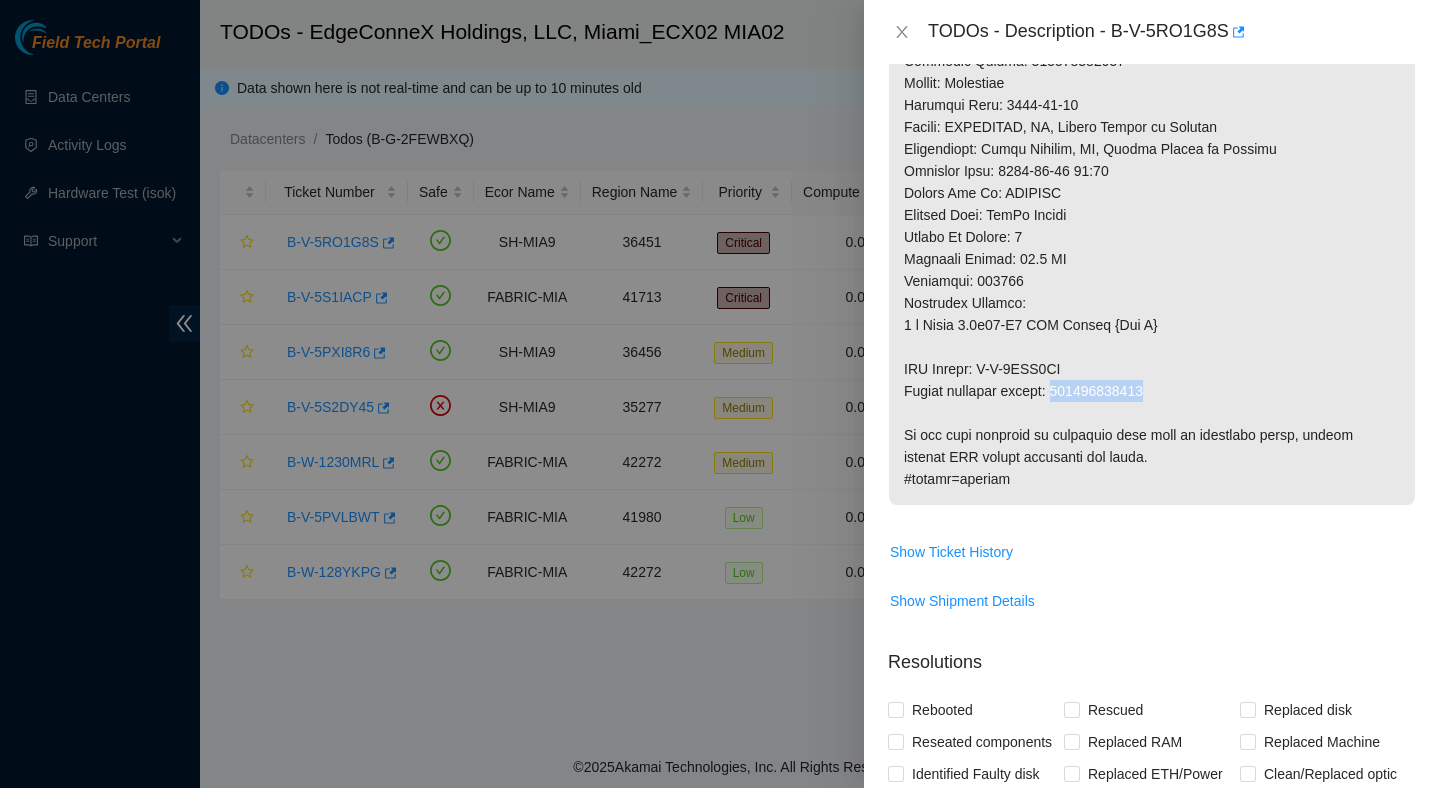 click at bounding box center (1152, -148) 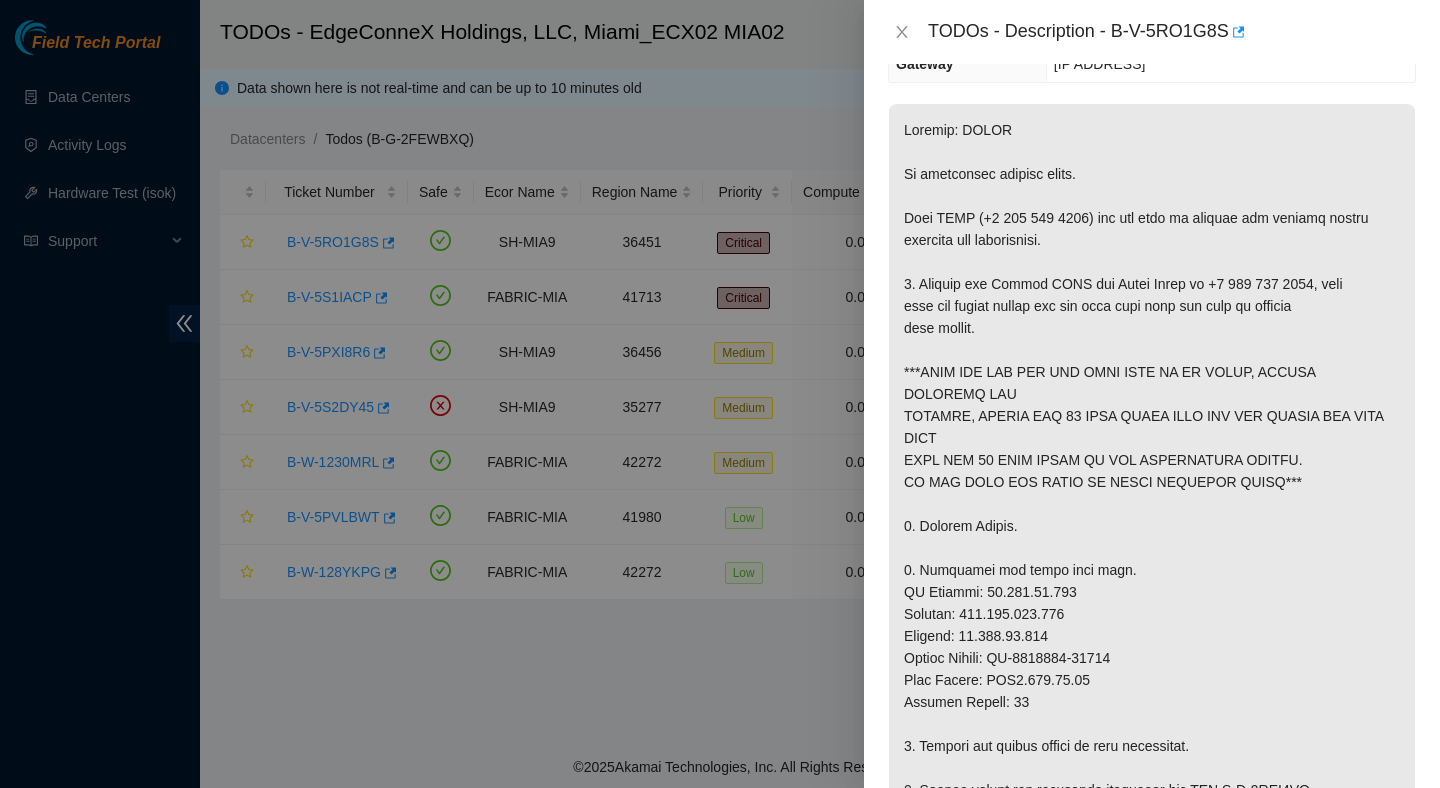 scroll, scrollTop: 267, scrollLeft: 0, axis: vertical 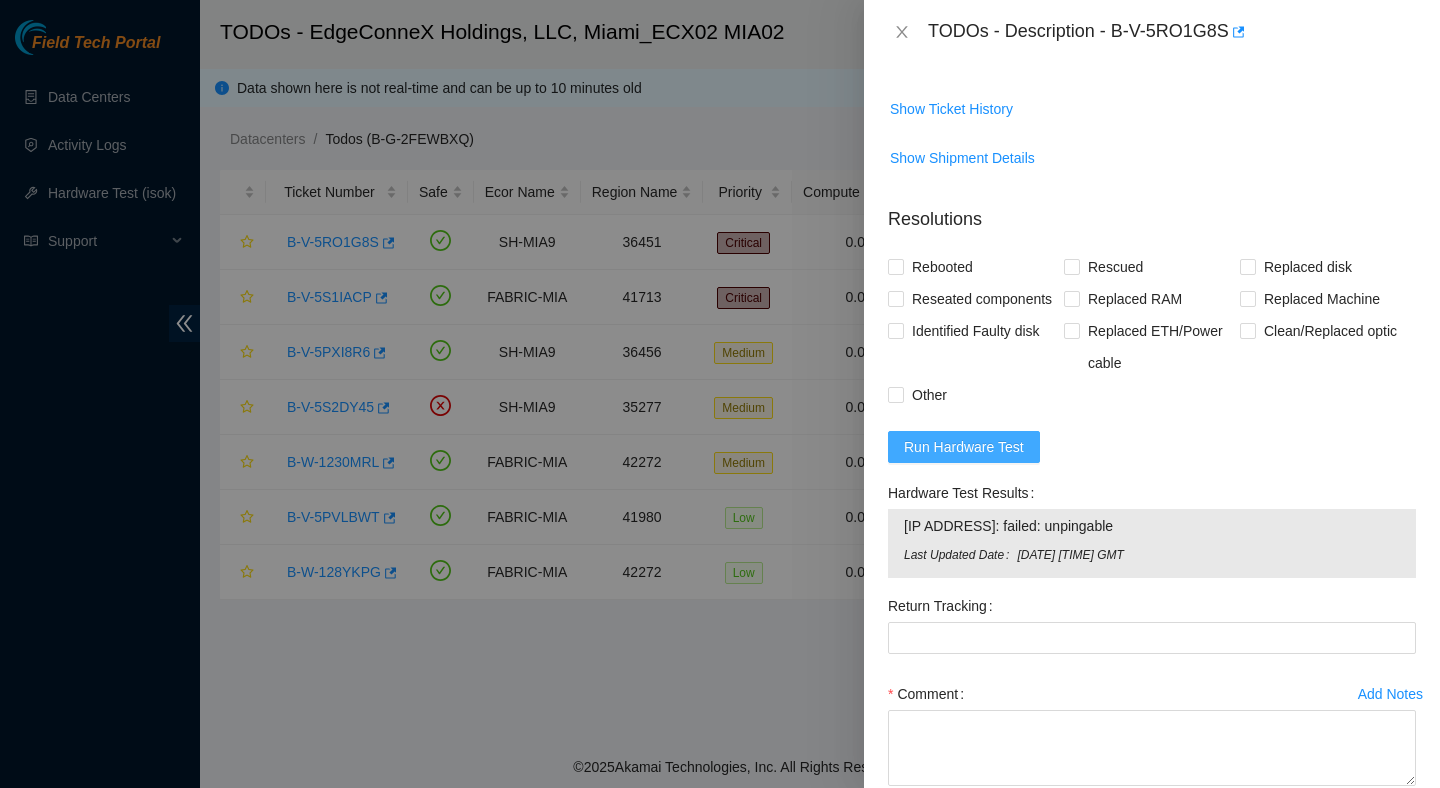 click on "Run Hardware Test" at bounding box center (964, 447) 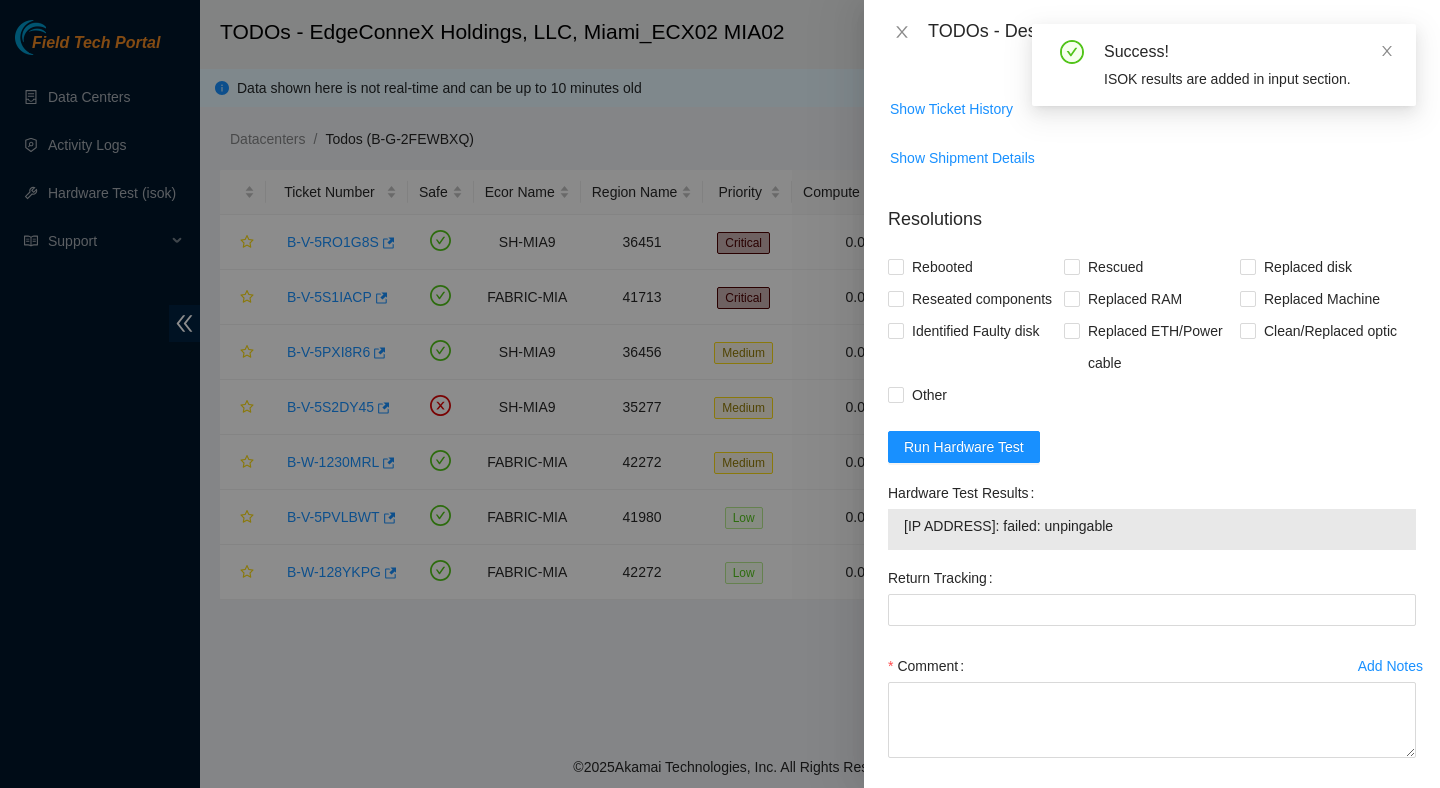 click on "[IP ADDRESS]: failed: unpingable" at bounding box center [1152, 526] 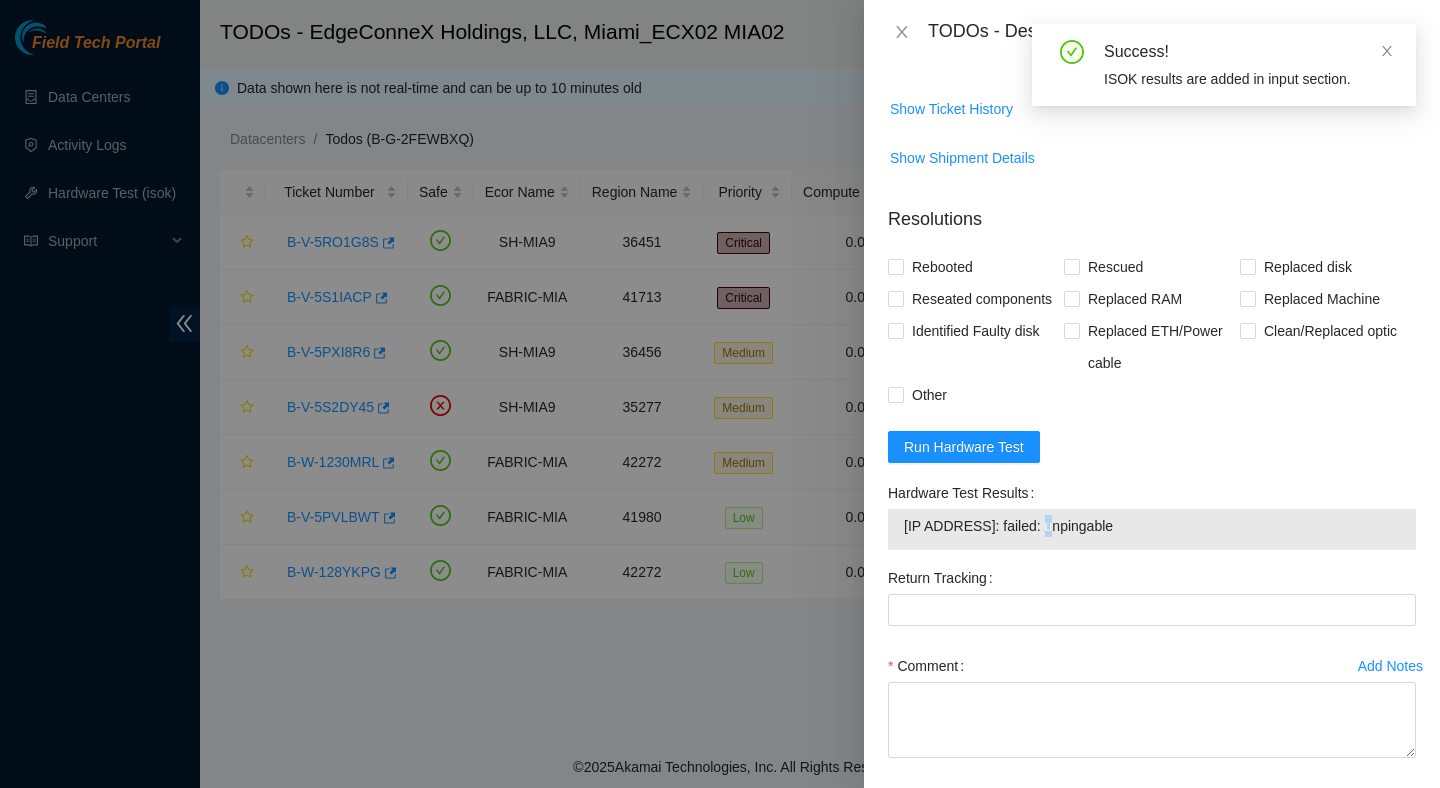 click on "[IP ADDRESS]: failed: unpingable" at bounding box center (1152, 526) 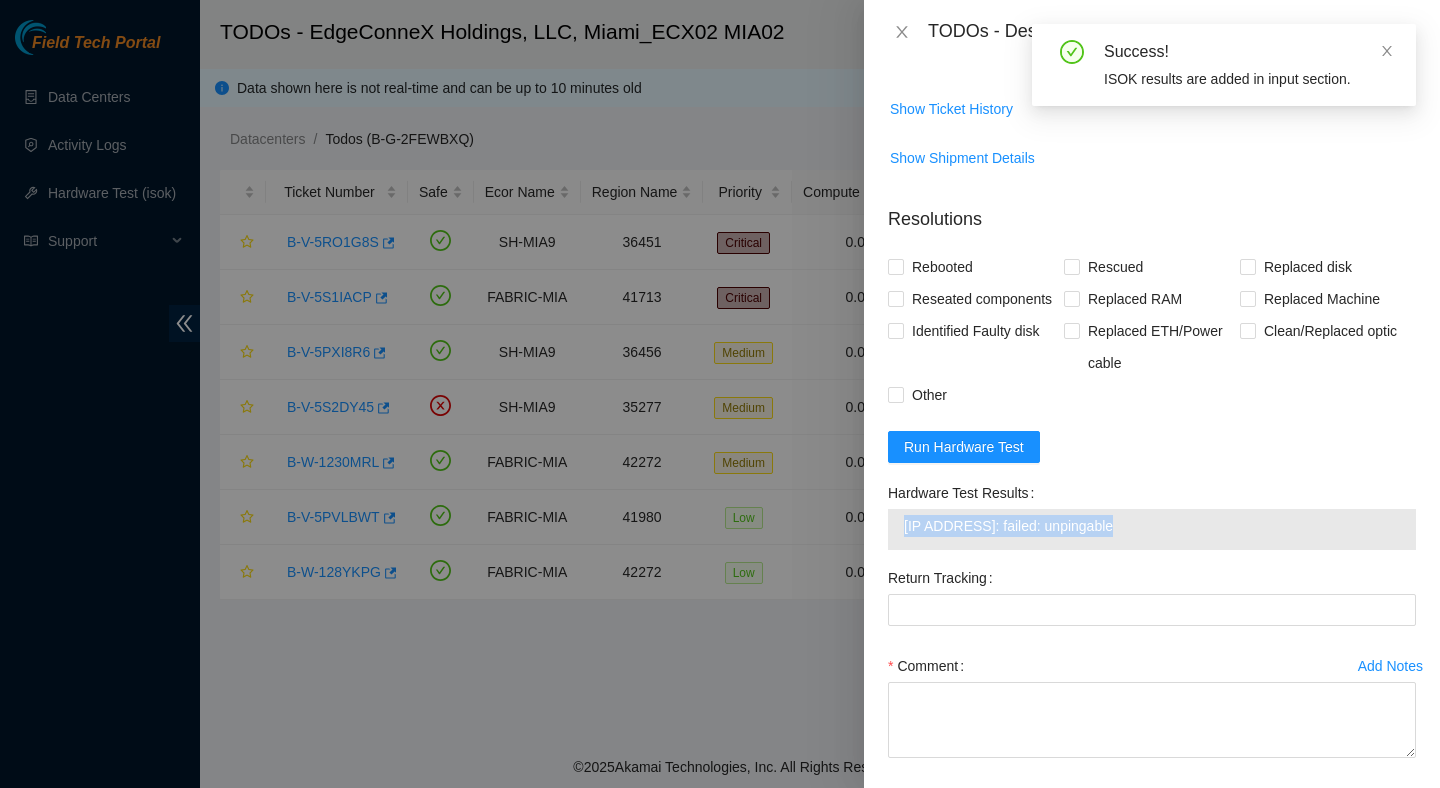 click on "[IP ADDRESS]: failed: unpingable" at bounding box center [1152, 526] 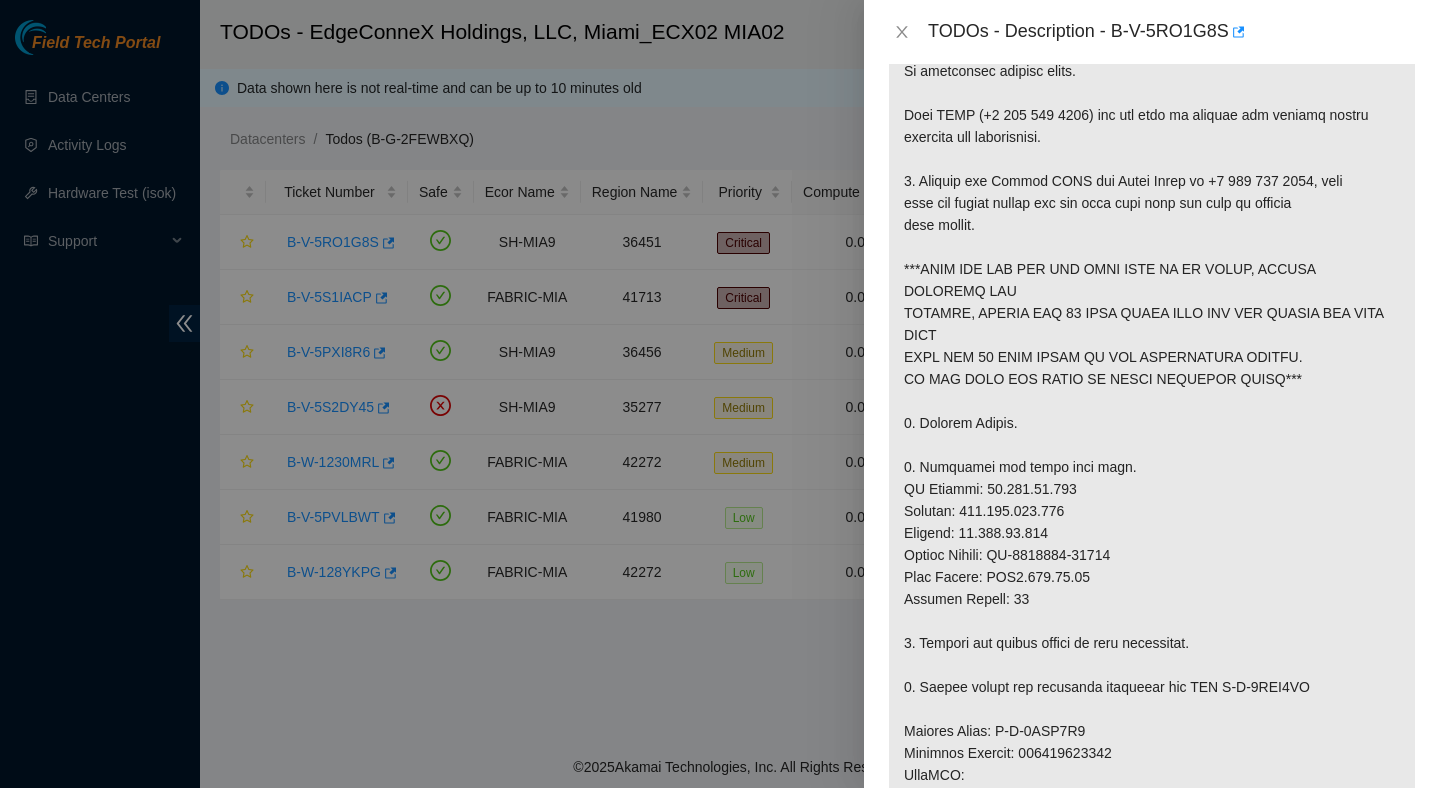 scroll, scrollTop: 418, scrollLeft: 0, axis: vertical 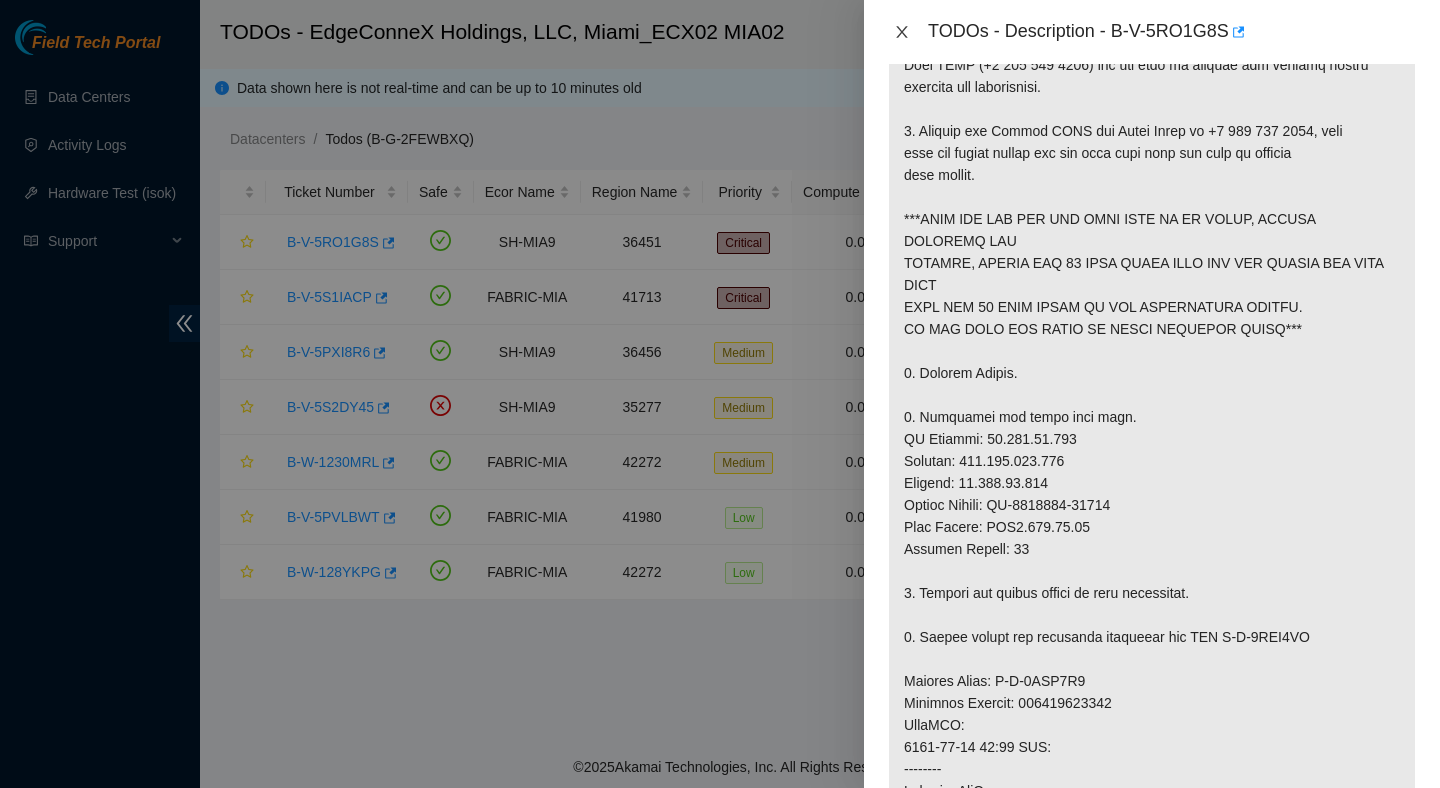 click 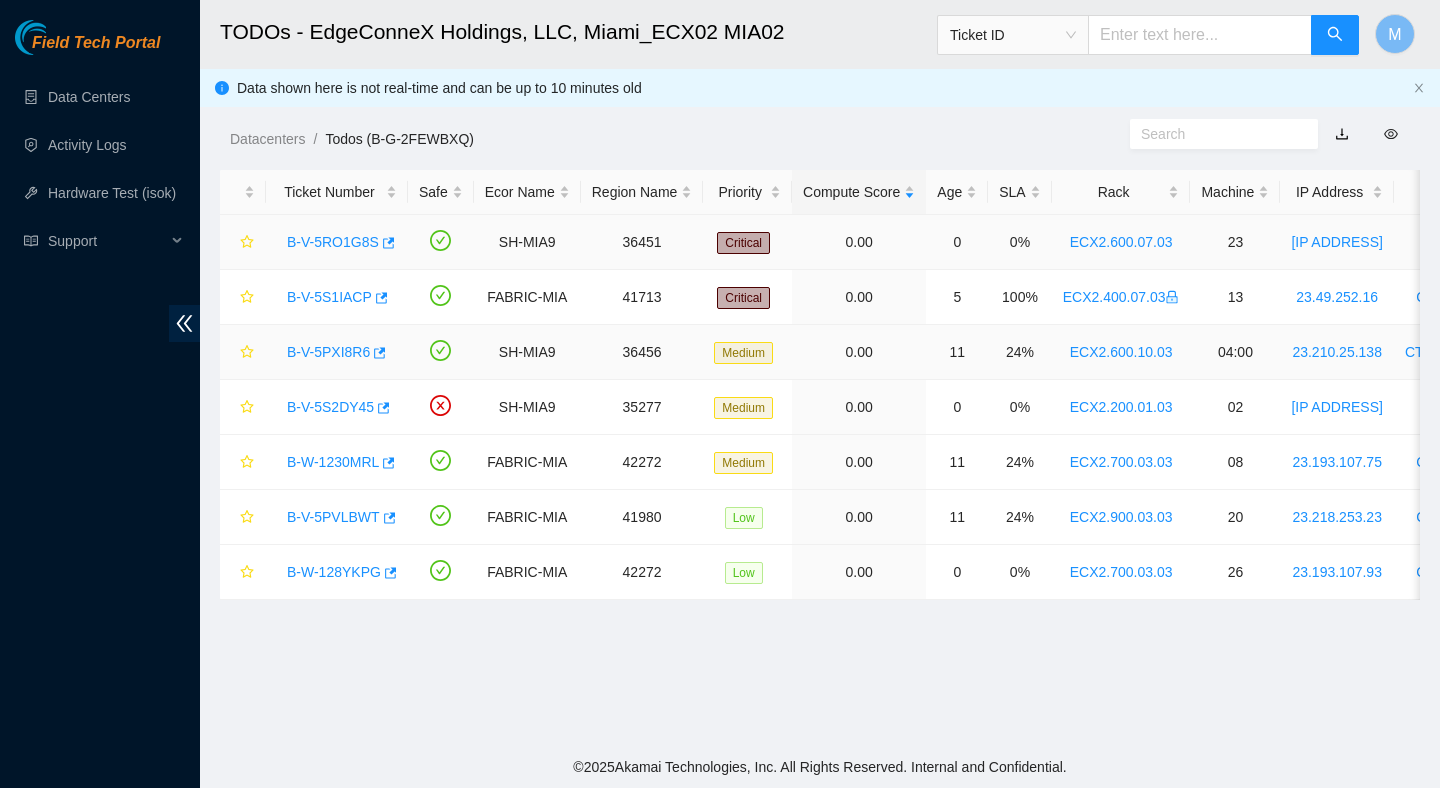 scroll, scrollTop: 484, scrollLeft: 0, axis: vertical 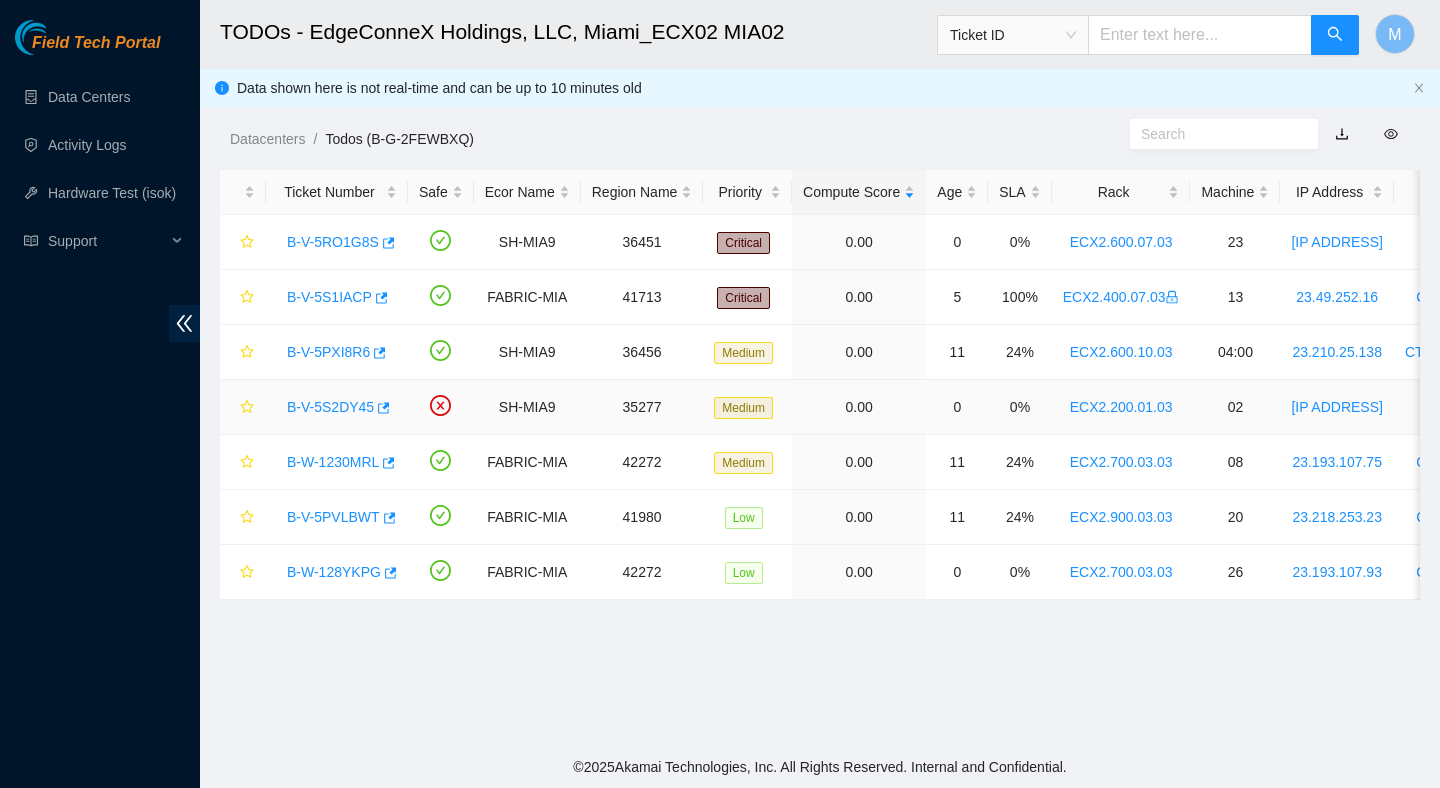 click on "B-V-5S2DY45" at bounding box center (330, 407) 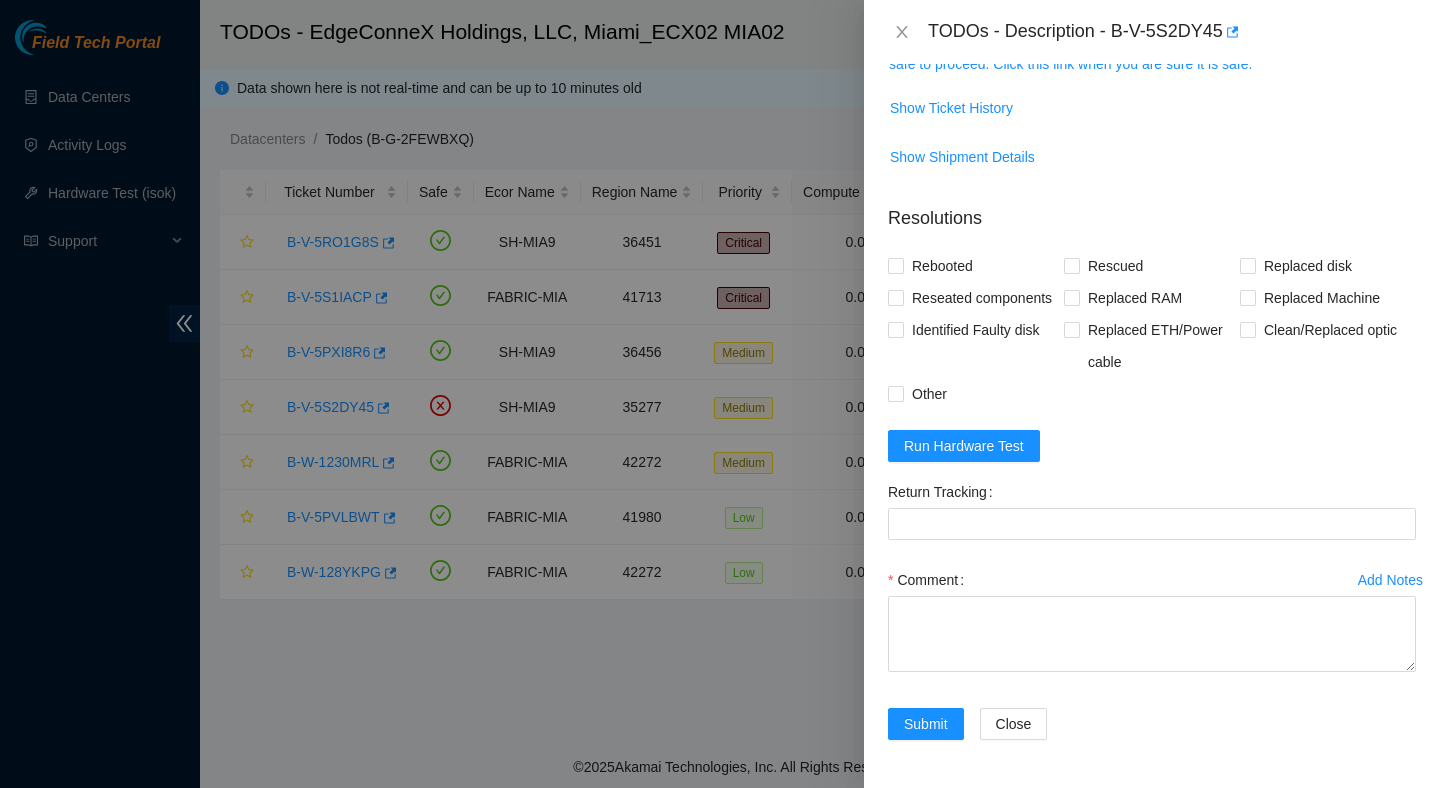 click on "Resolutions" at bounding box center (1152, 210) 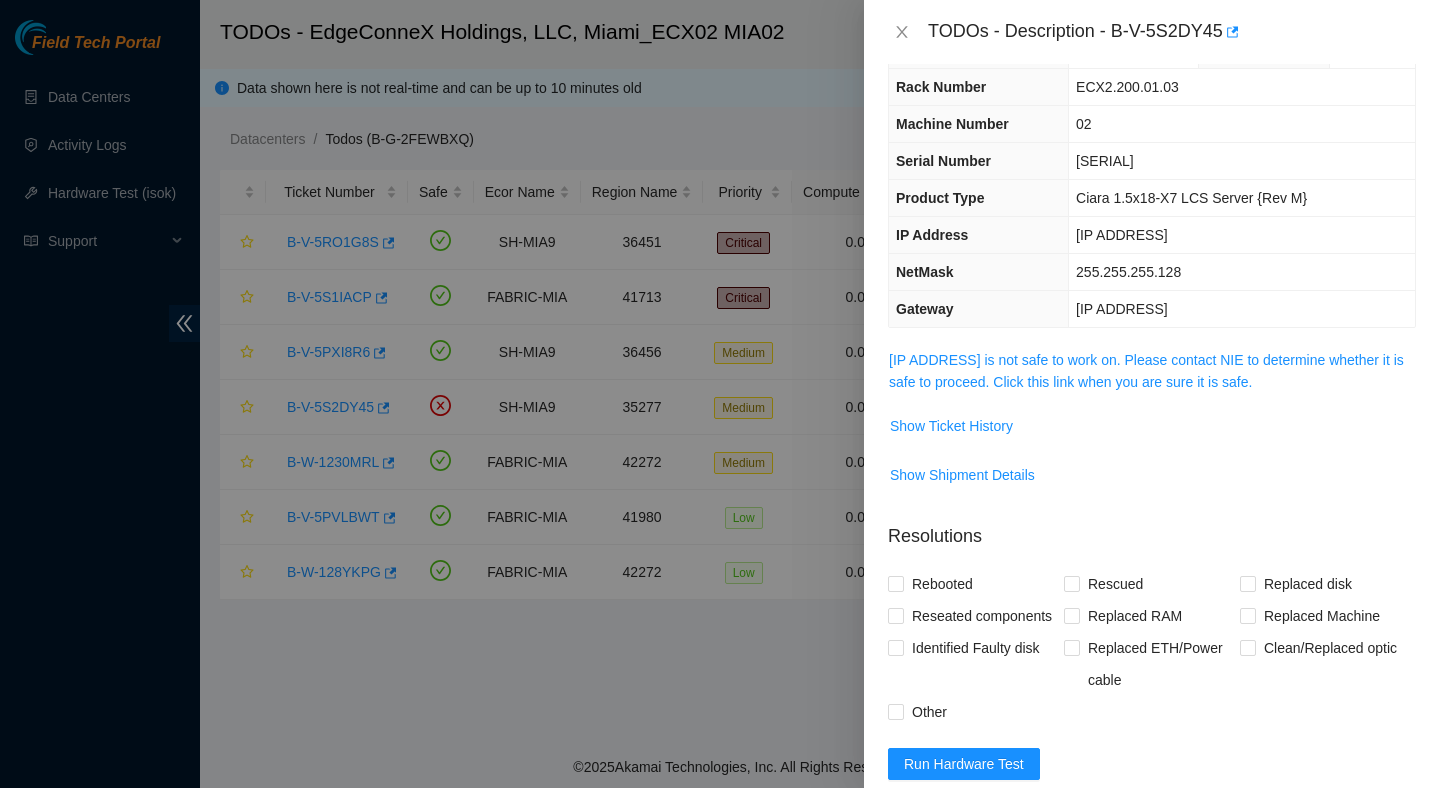 scroll, scrollTop: 15, scrollLeft: 0, axis: vertical 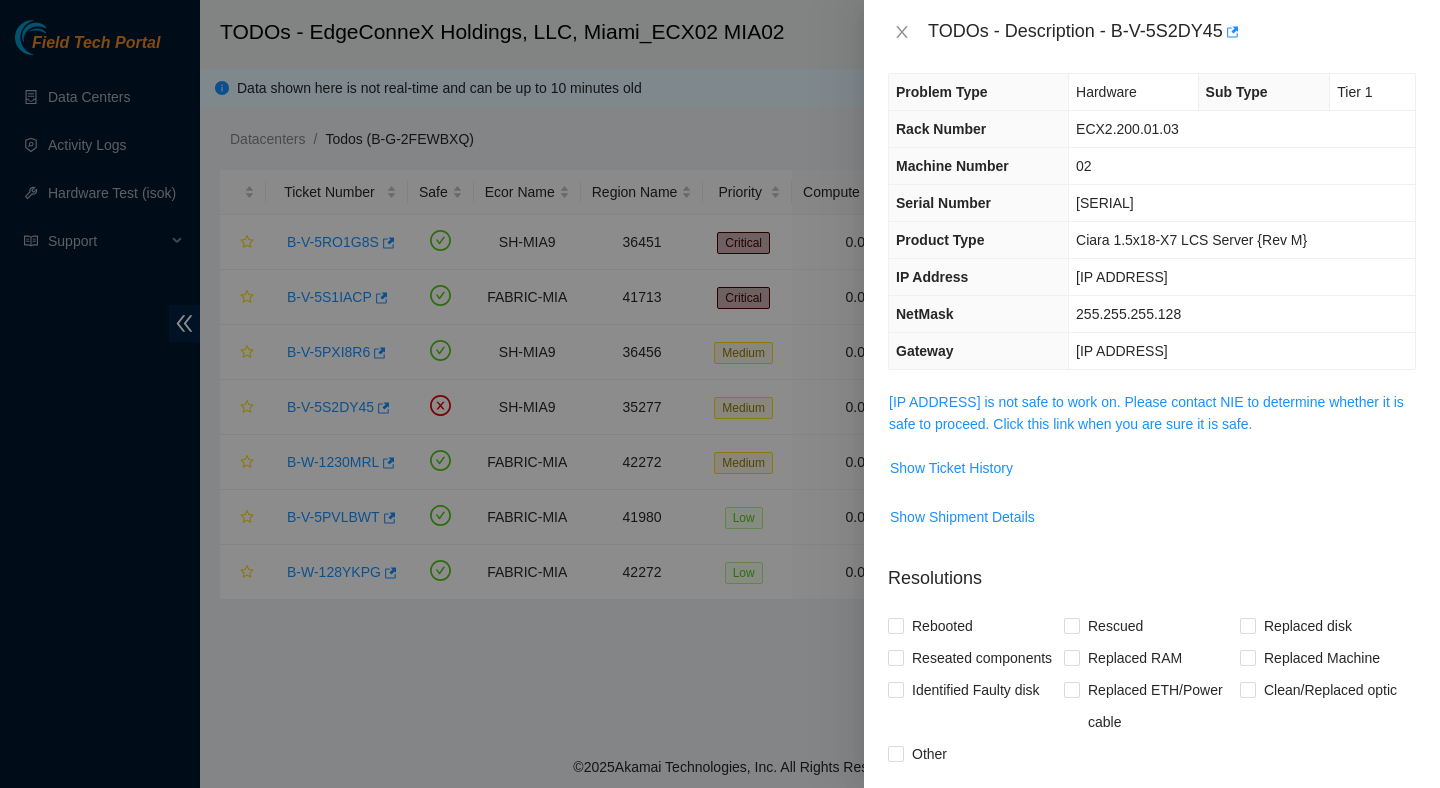 click on "[IP ADDRESS] is not safe to work on. Please contact NIE to determine whether it is safe to proceed. Click this link when you are sure it is safe." at bounding box center (1152, 413) 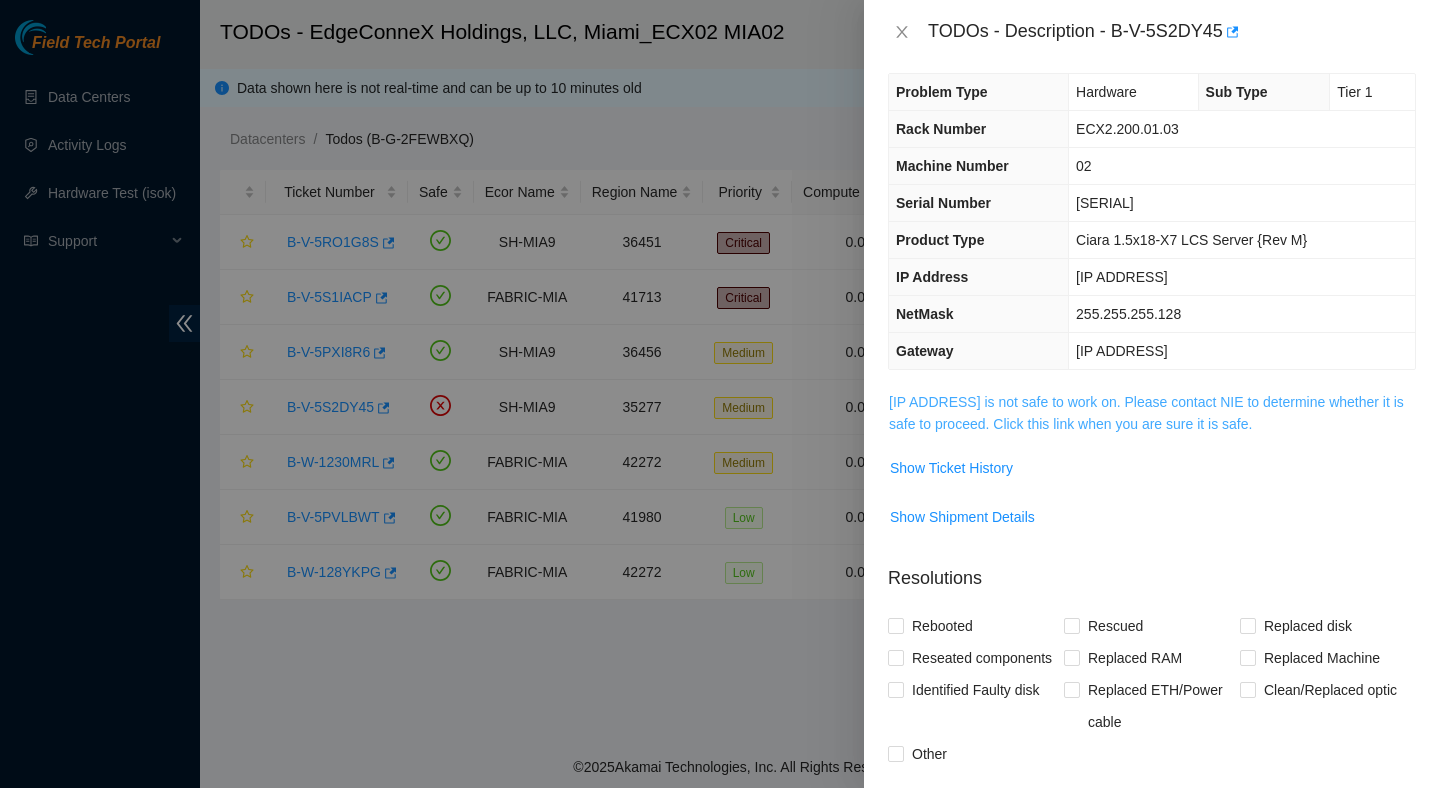 click on "[IP ADDRESS] is not safe to work on. Please contact NIE to determine whether it is safe to proceed. Click this link when you are sure it is safe." at bounding box center (1146, 413) 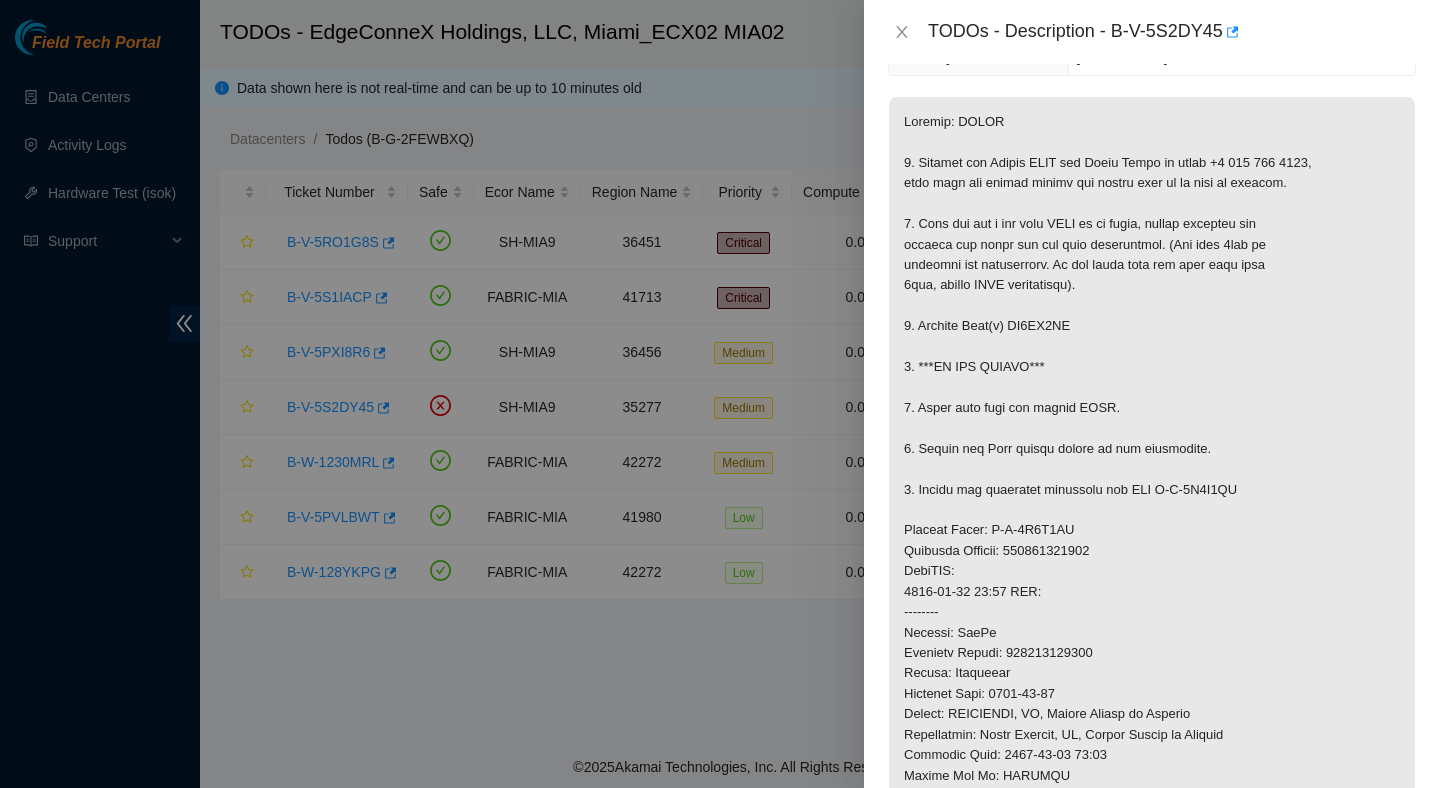 scroll, scrollTop: 310, scrollLeft: 0, axis: vertical 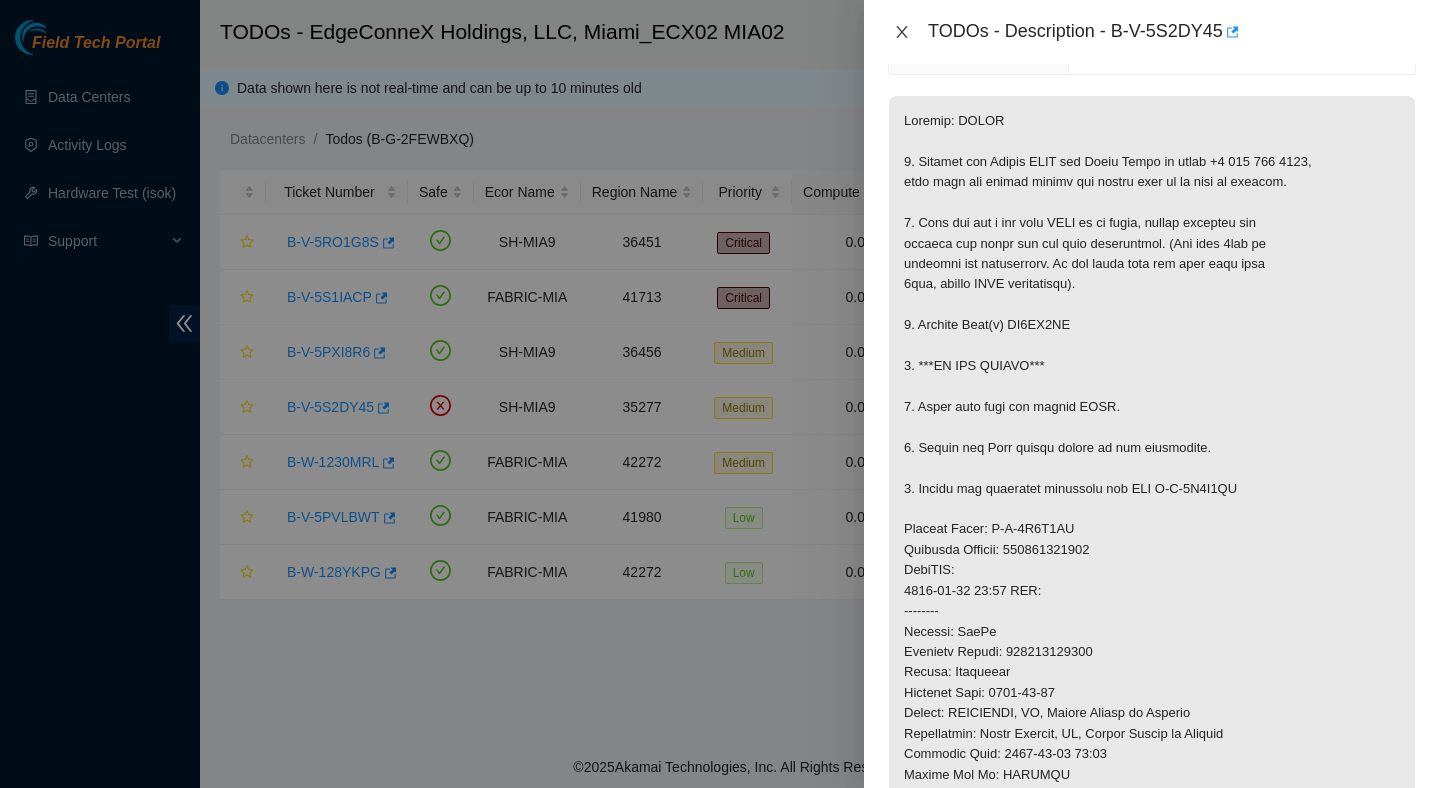 click 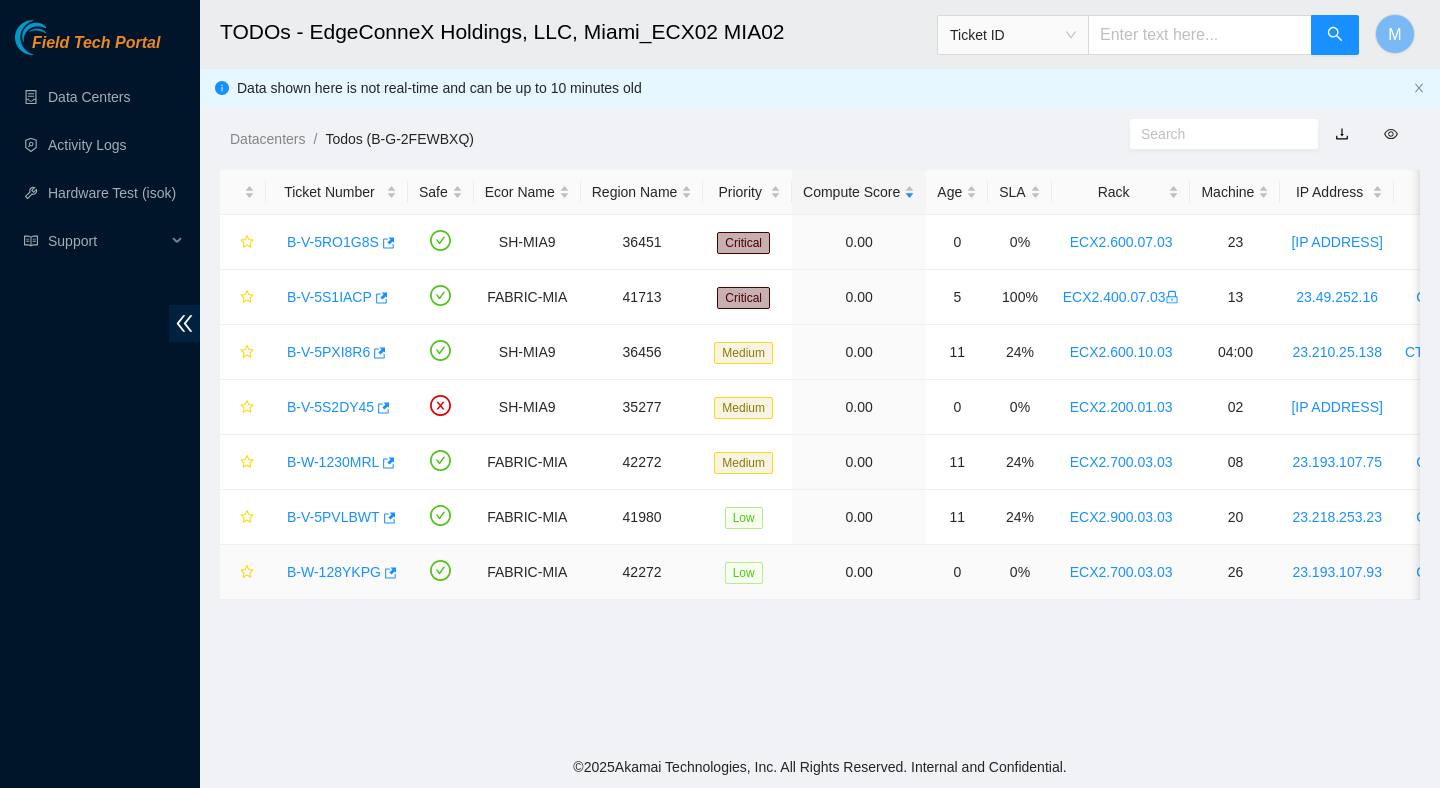 click on "B-W-128YKPG" at bounding box center [334, 572] 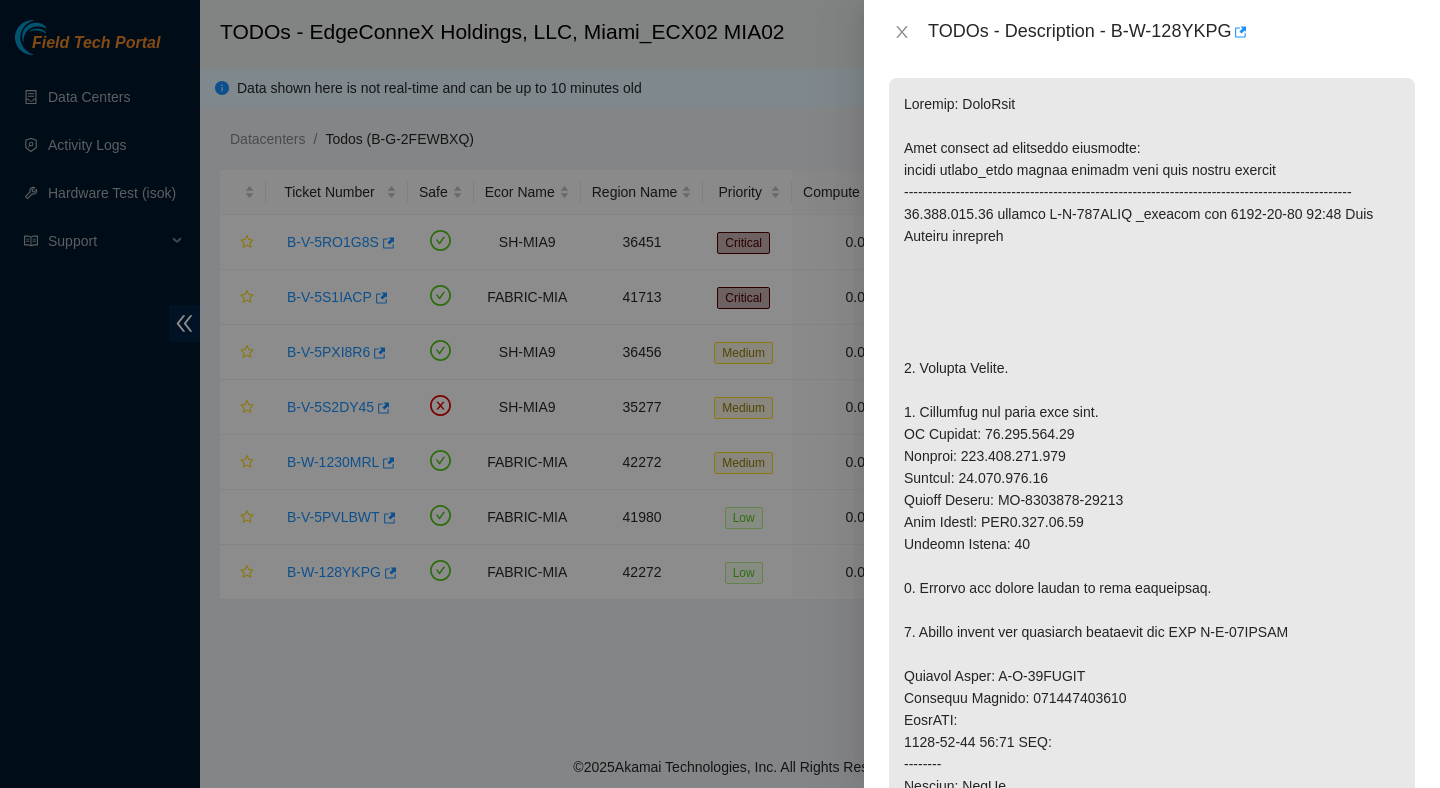 scroll, scrollTop: 325, scrollLeft: 0, axis: vertical 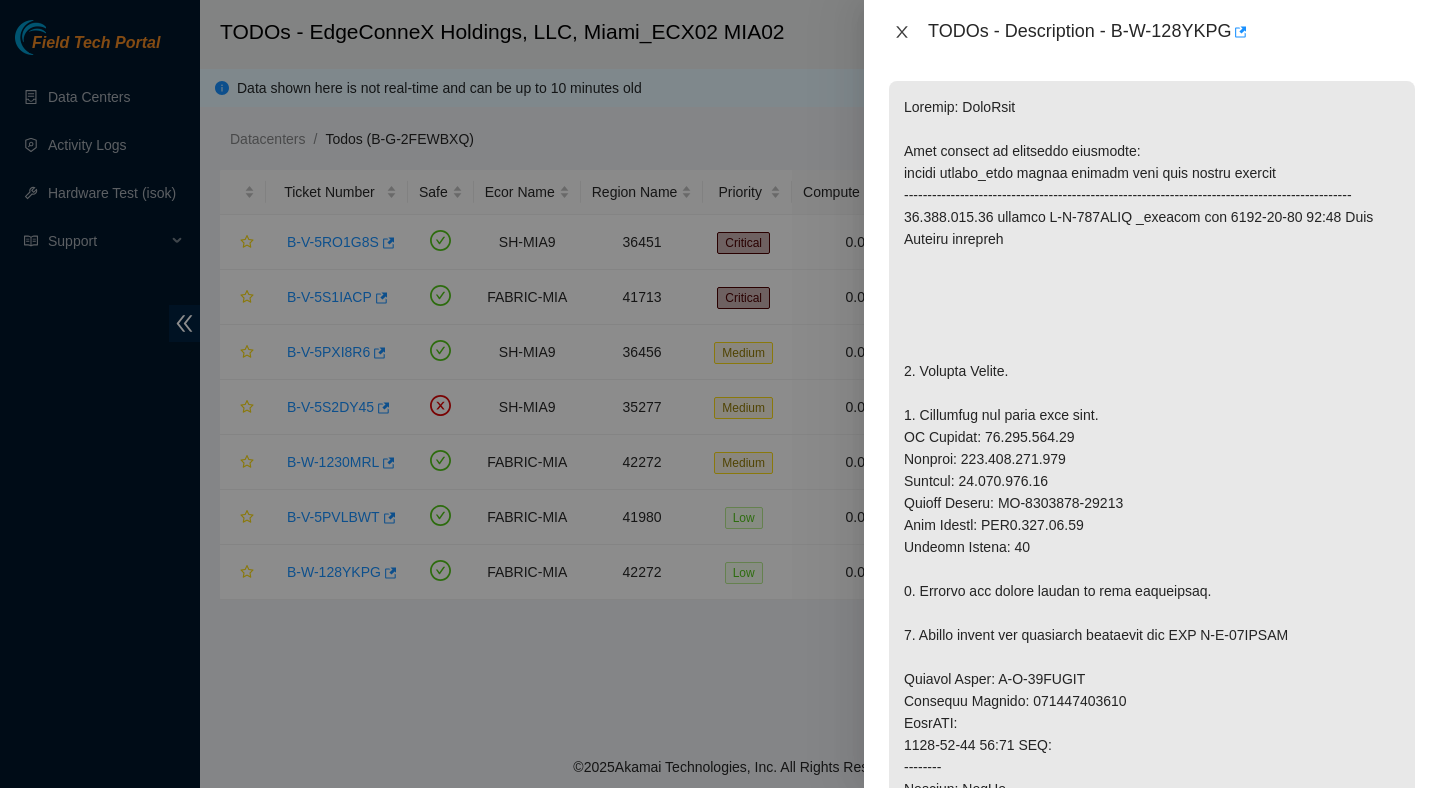 click 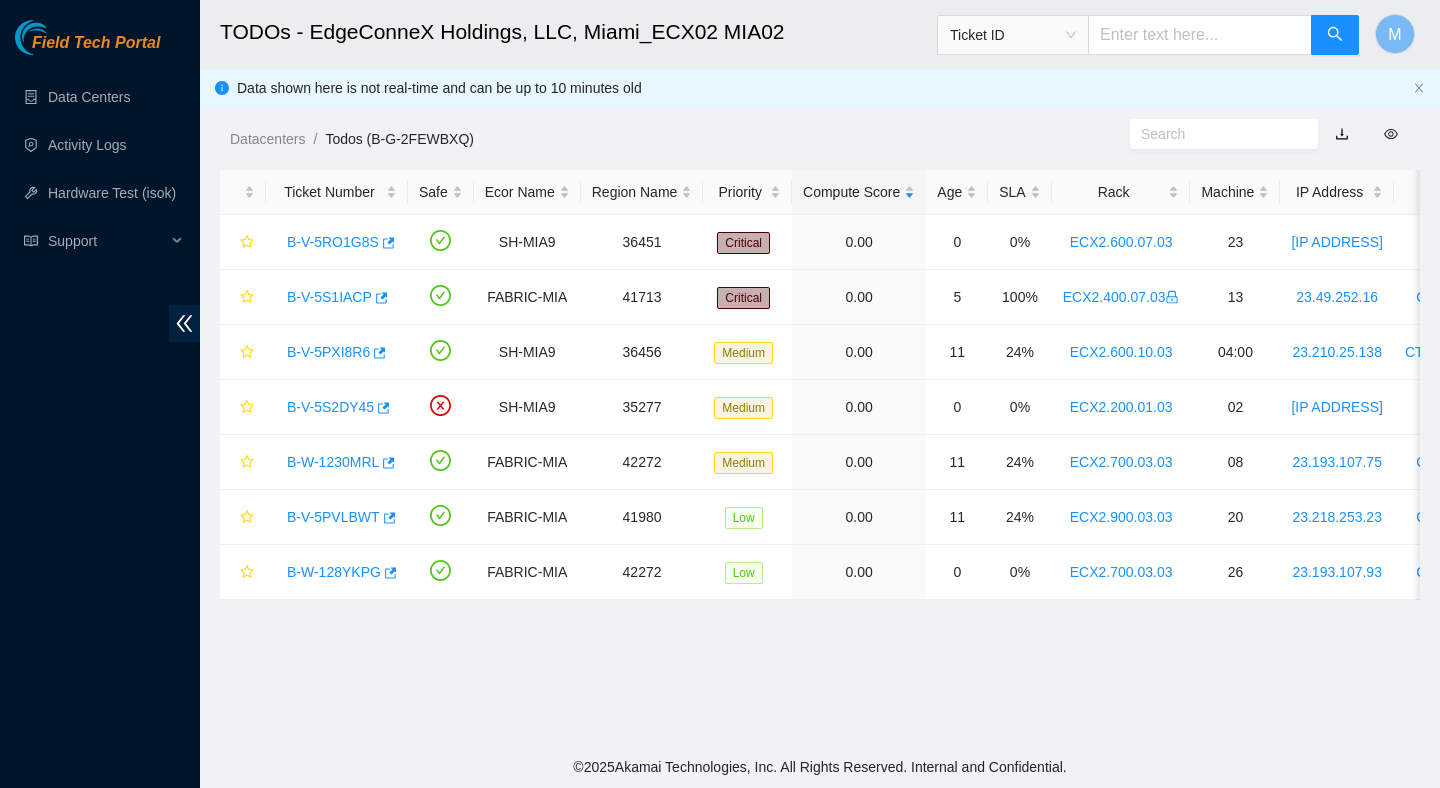 scroll, scrollTop: 354, scrollLeft: 0, axis: vertical 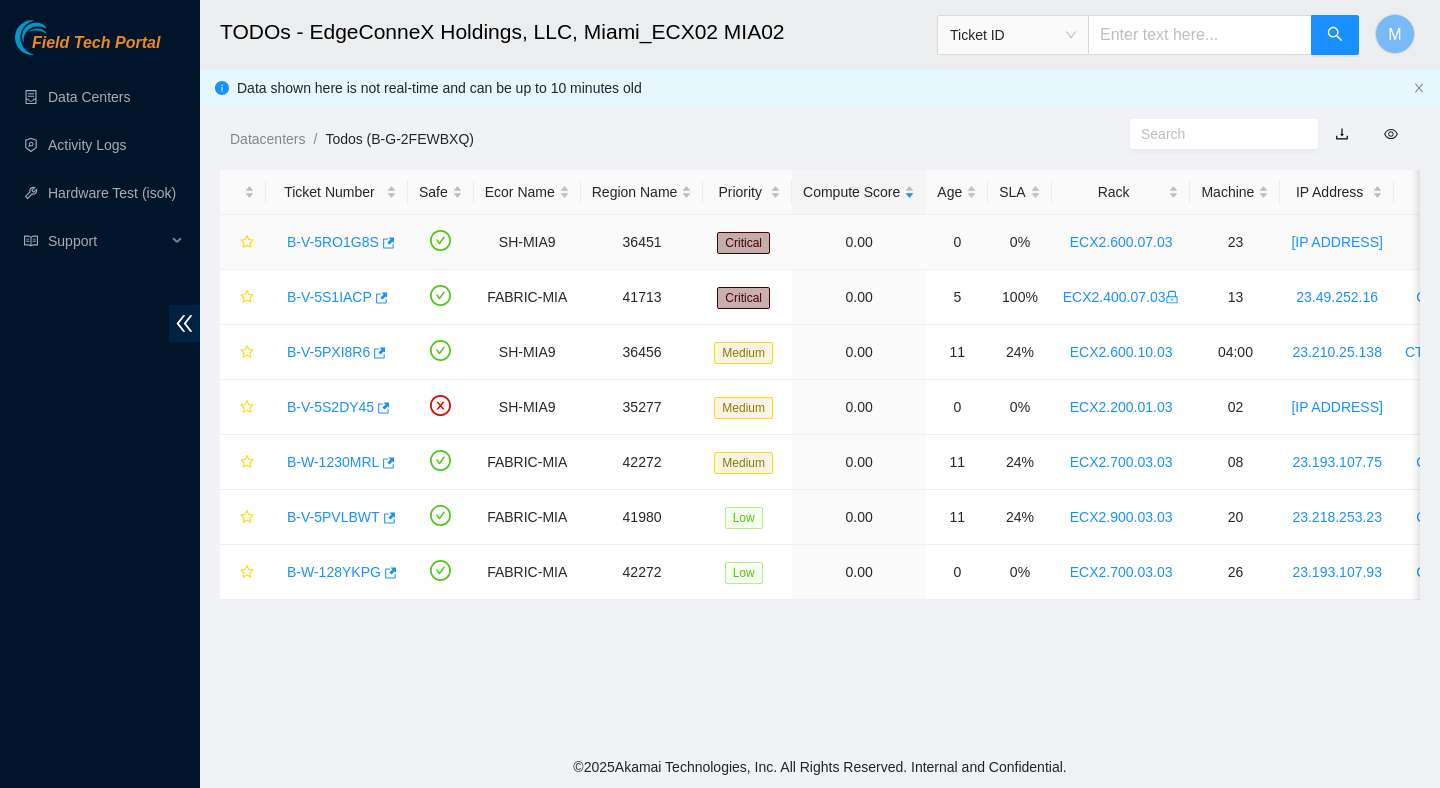 click on "B-V-5RO1G8S" at bounding box center (337, 242) 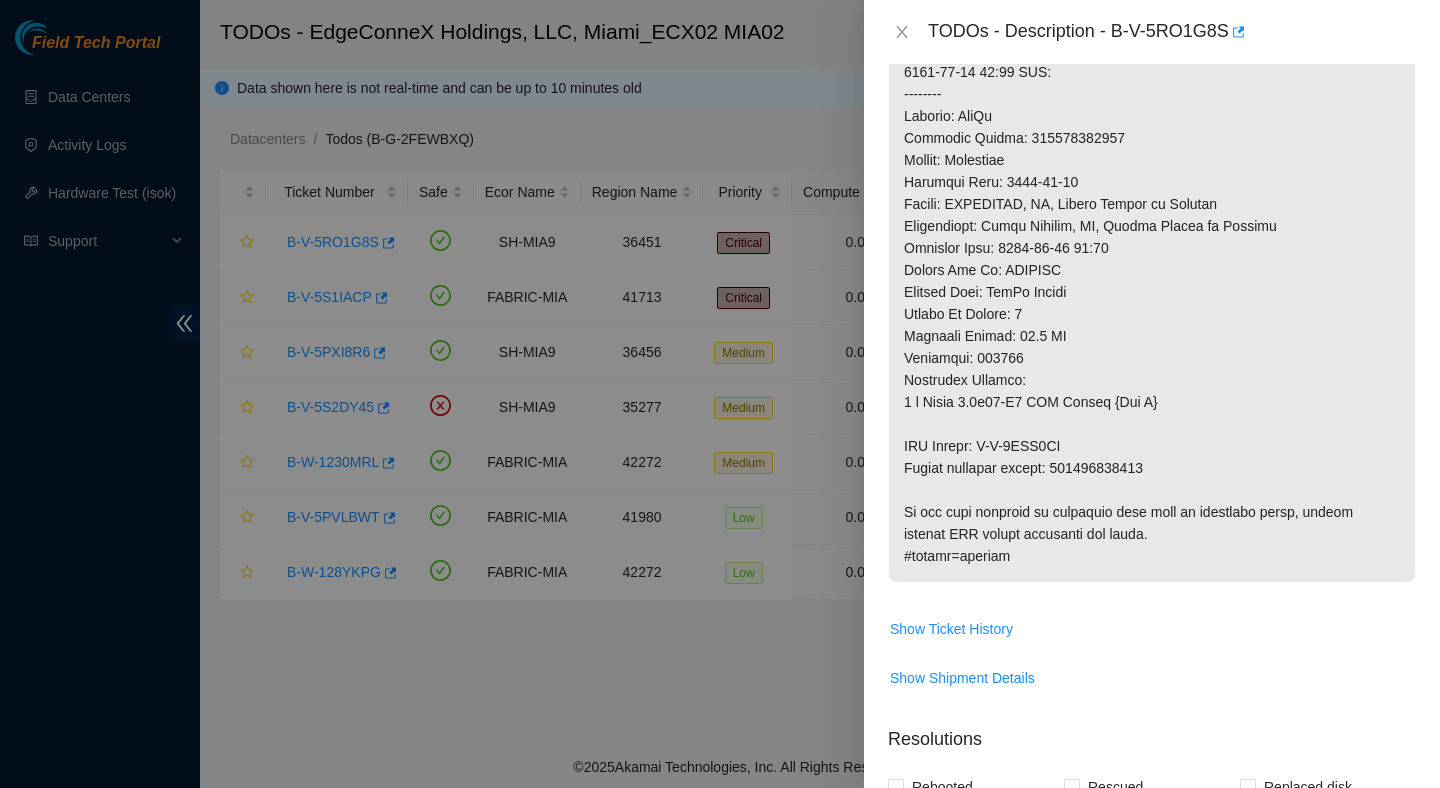 scroll, scrollTop: 1096, scrollLeft: 0, axis: vertical 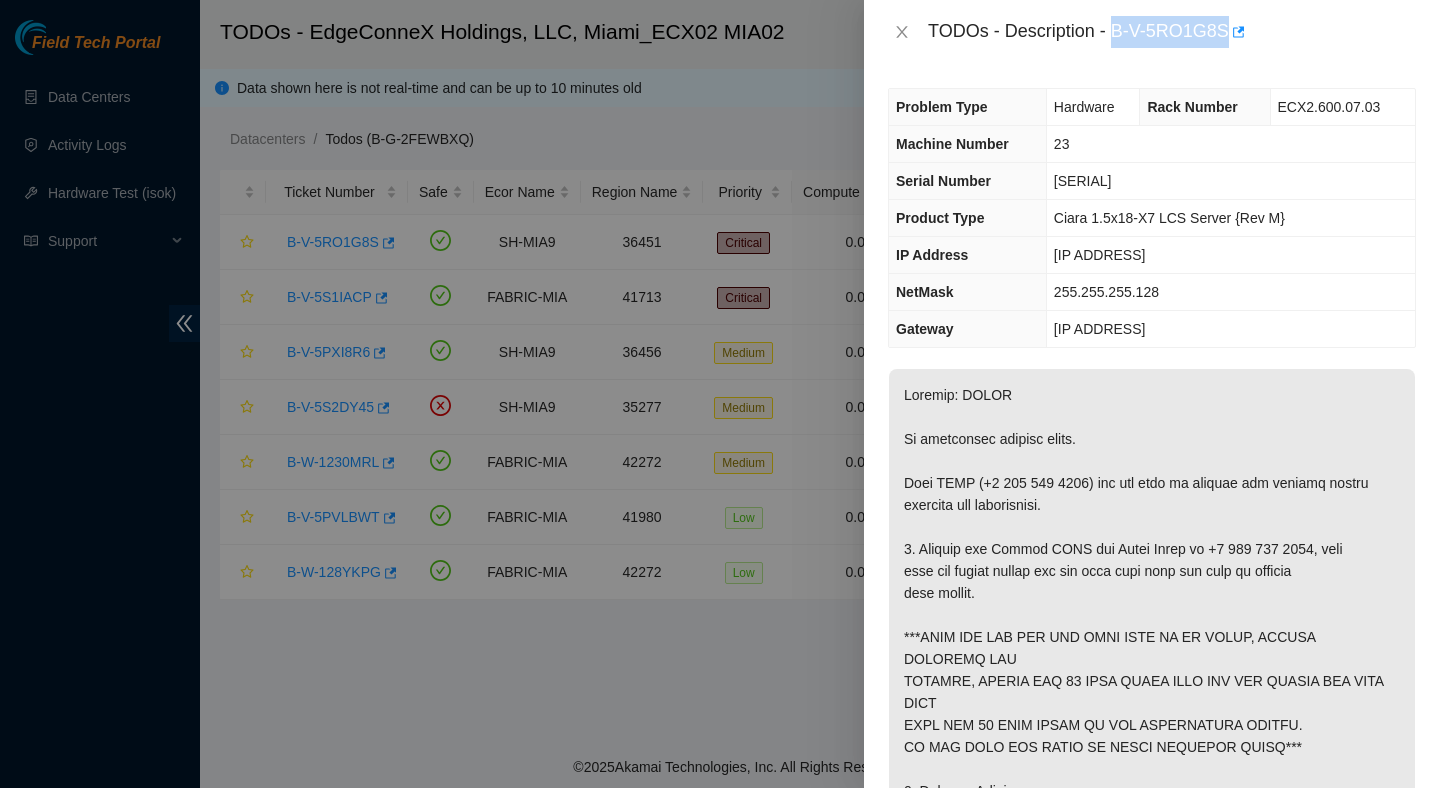 drag, startPoint x: 1118, startPoint y: 31, endPoint x: 1234, endPoint y: 33, distance: 116.01724 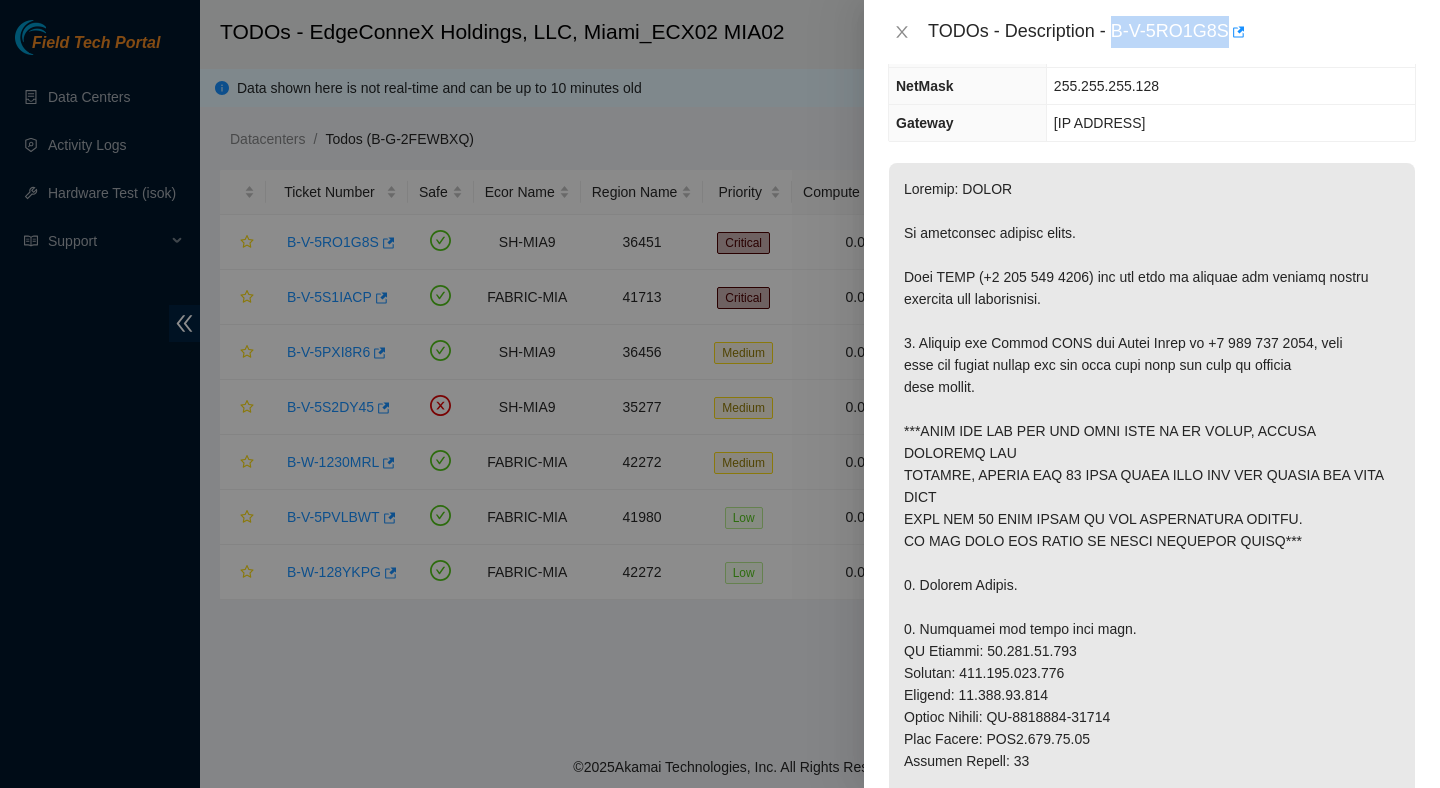 scroll, scrollTop: 210, scrollLeft: 0, axis: vertical 